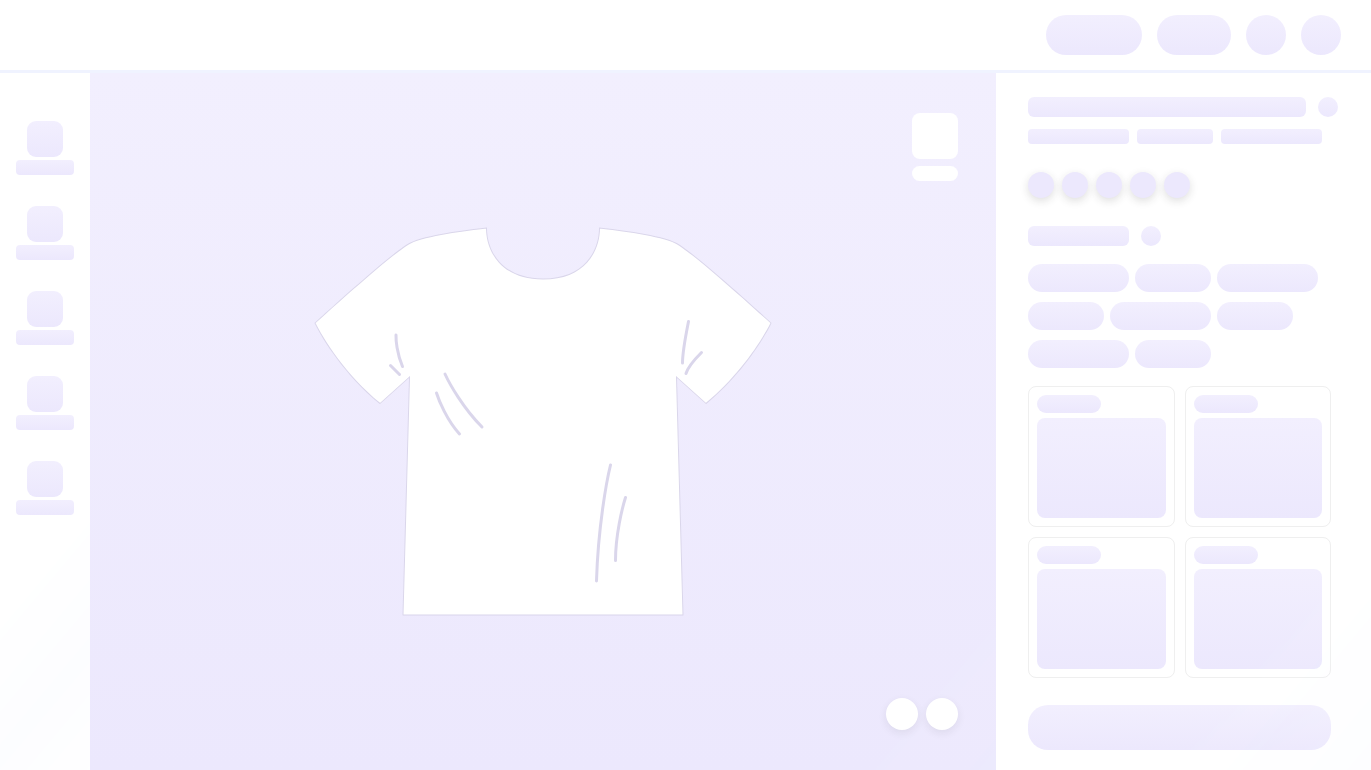 scroll, scrollTop: 0, scrollLeft: 0, axis: both 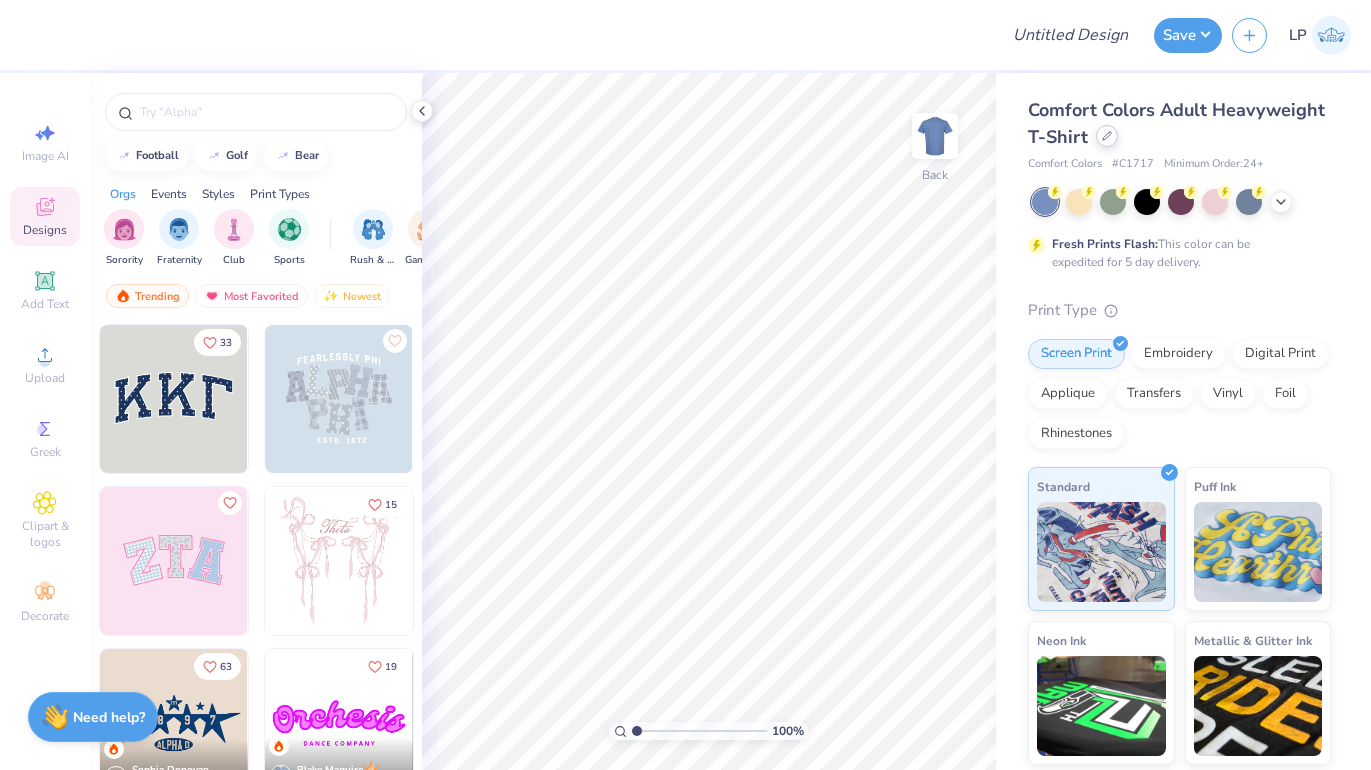 click at bounding box center [1107, 136] 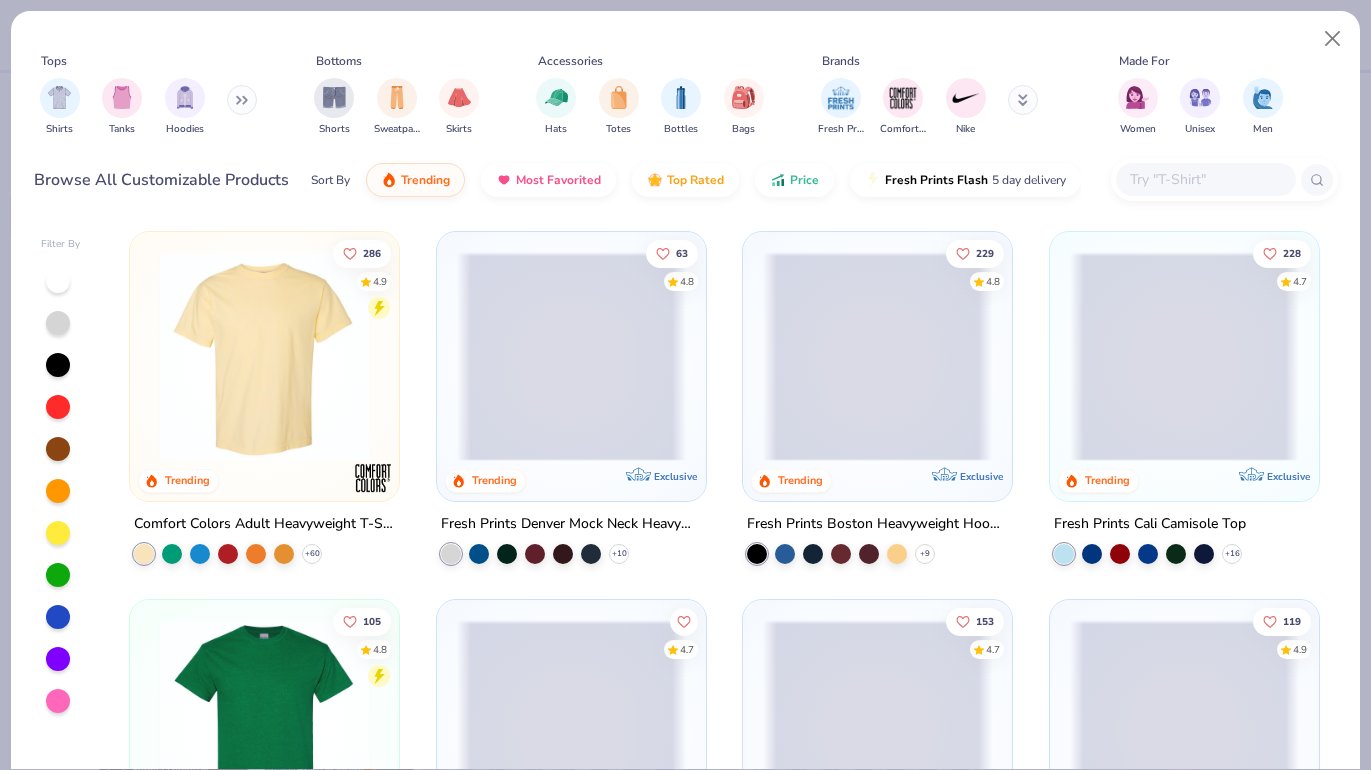 click 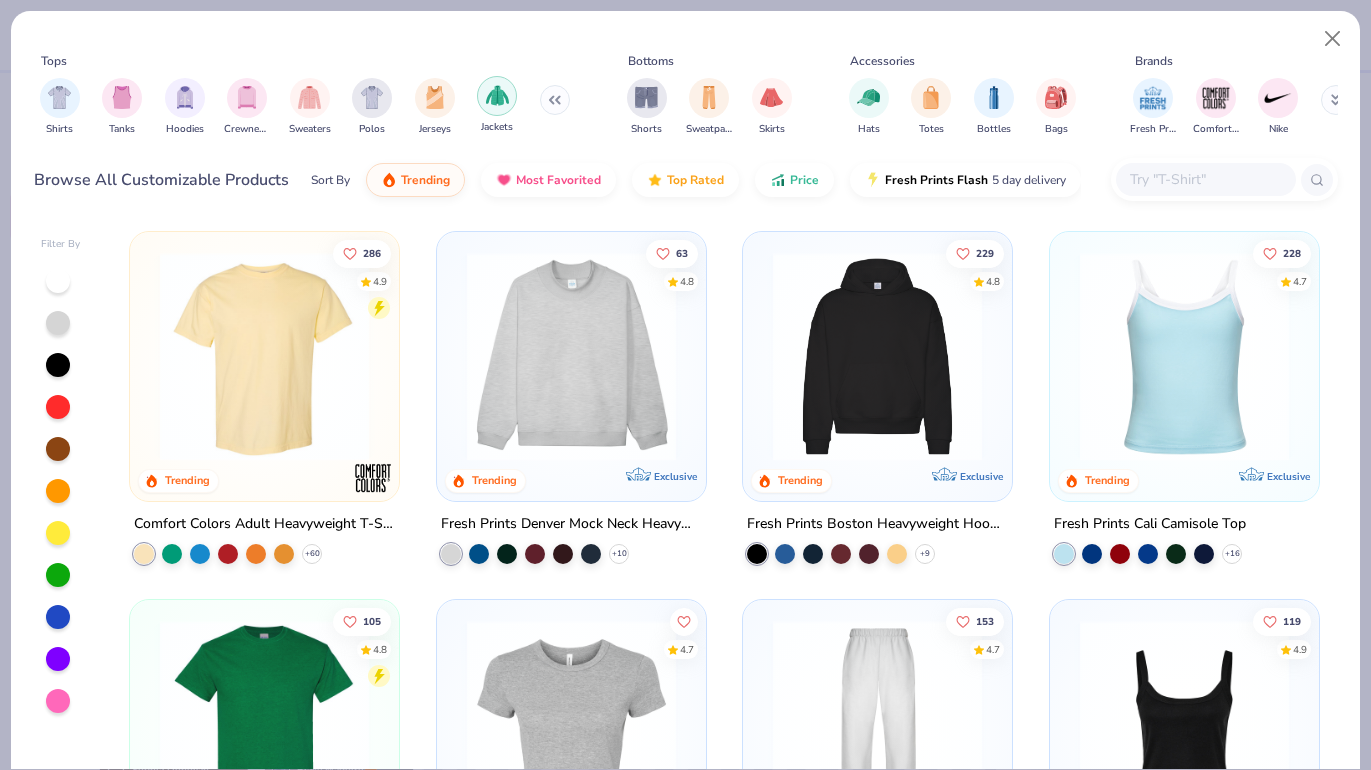 click at bounding box center (497, 95) 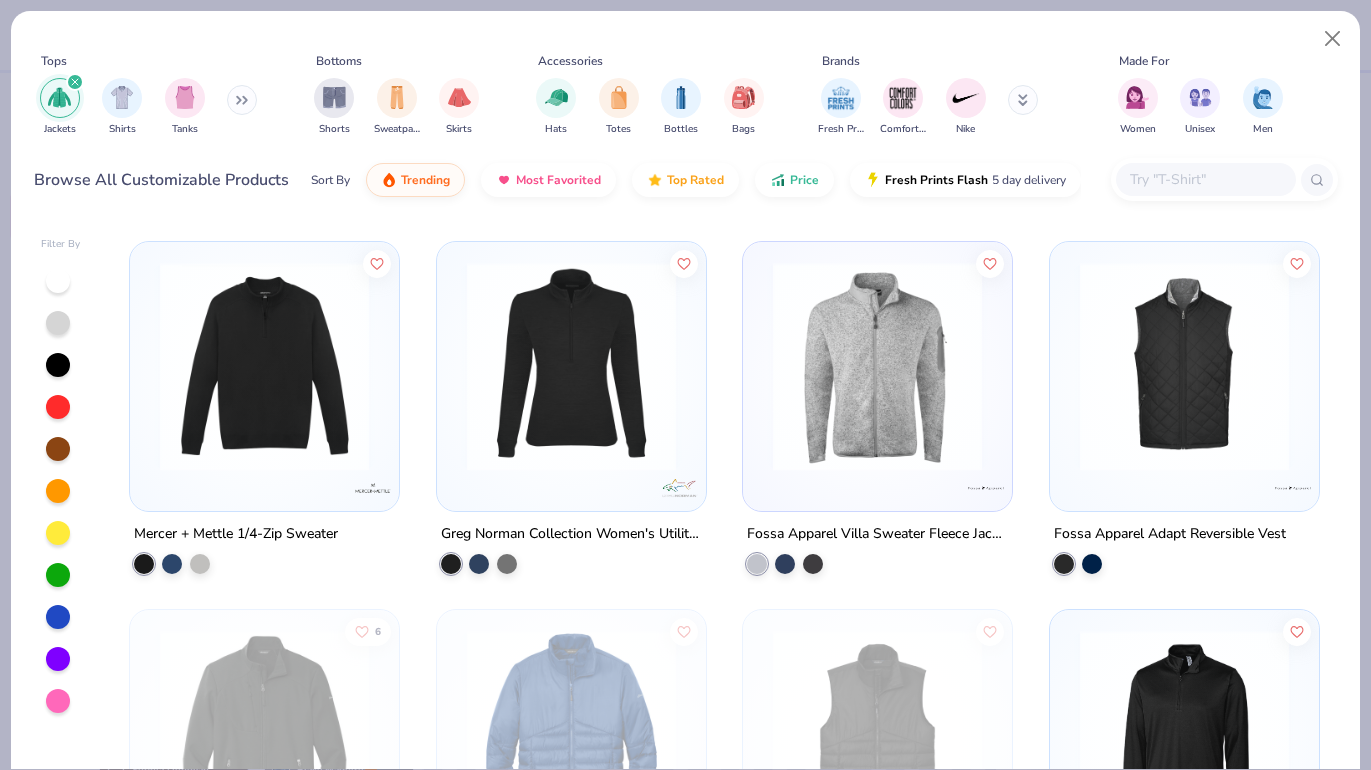 scroll, scrollTop: 5109, scrollLeft: 0, axis: vertical 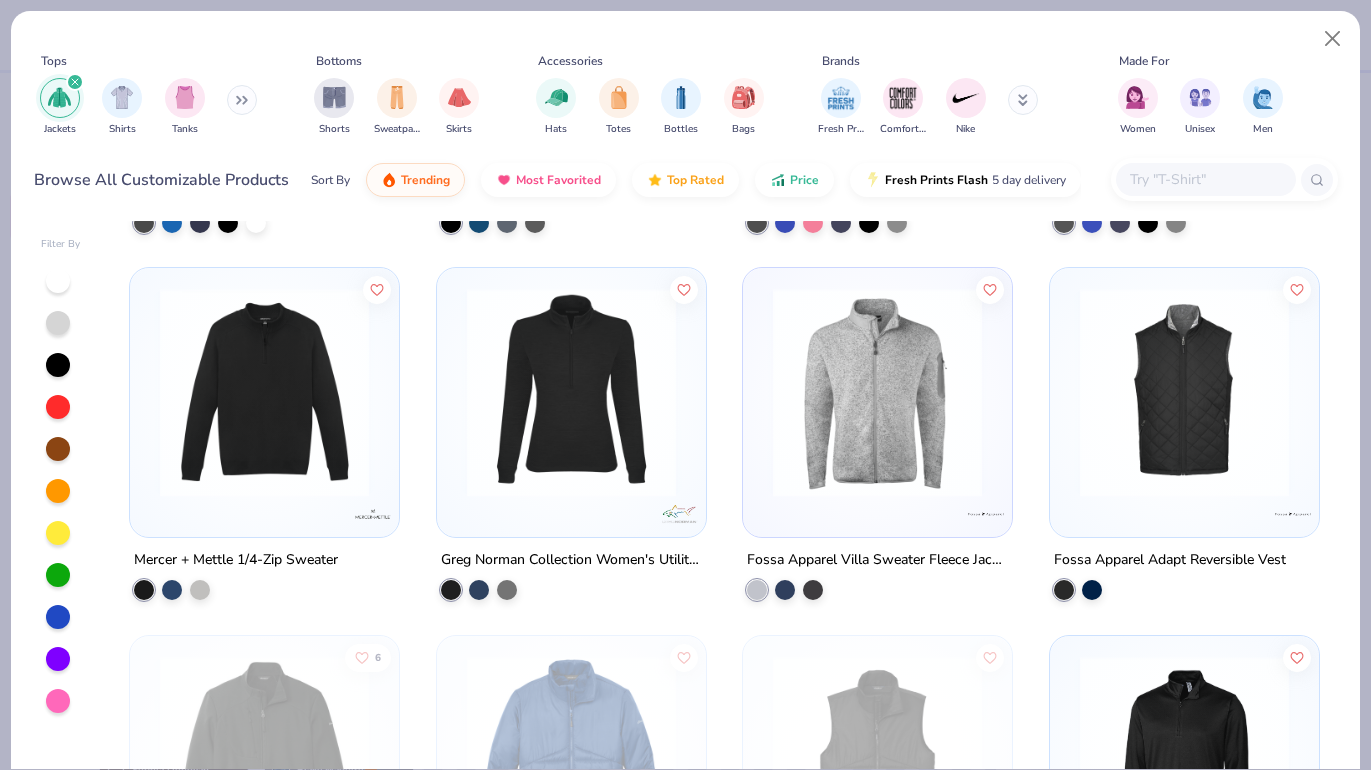 click at bounding box center [571, 392] 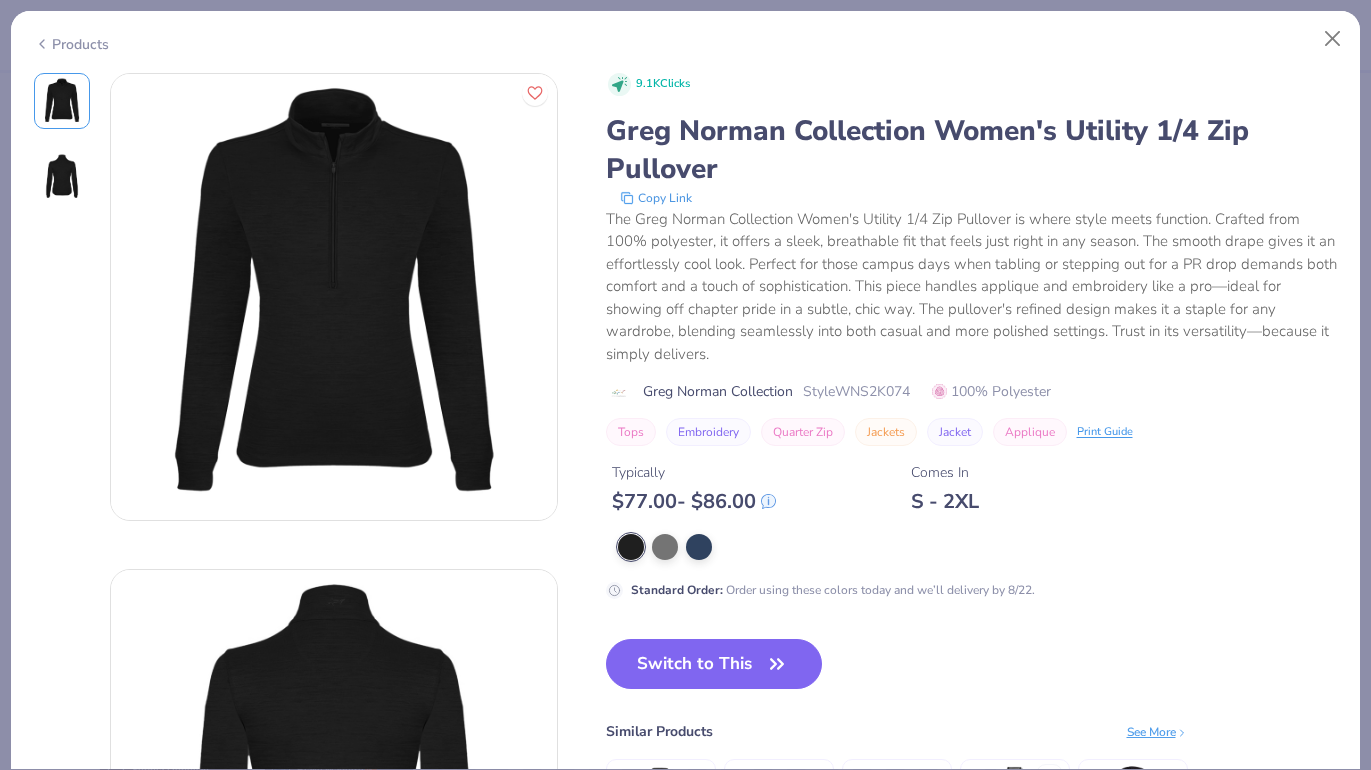click at bounding box center (62, 177) 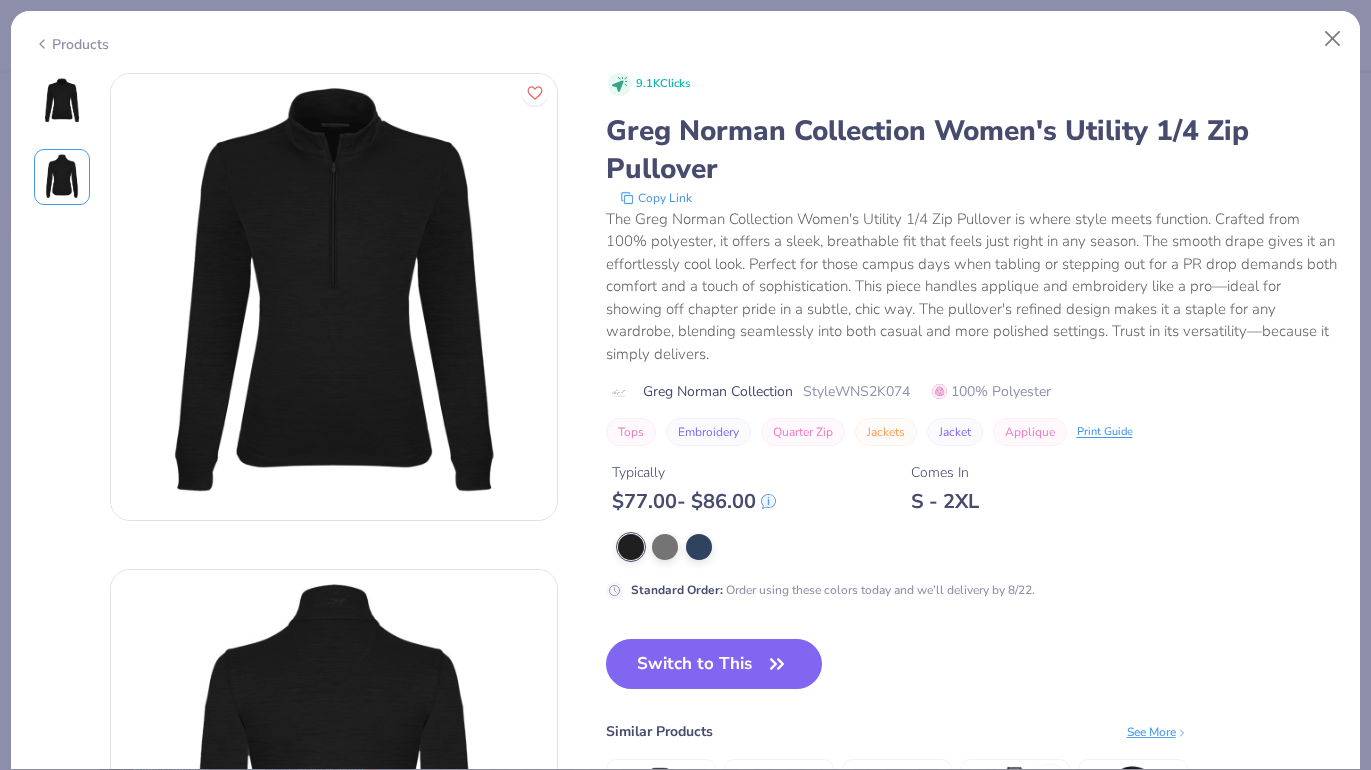scroll, scrollTop: 0, scrollLeft: 0, axis: both 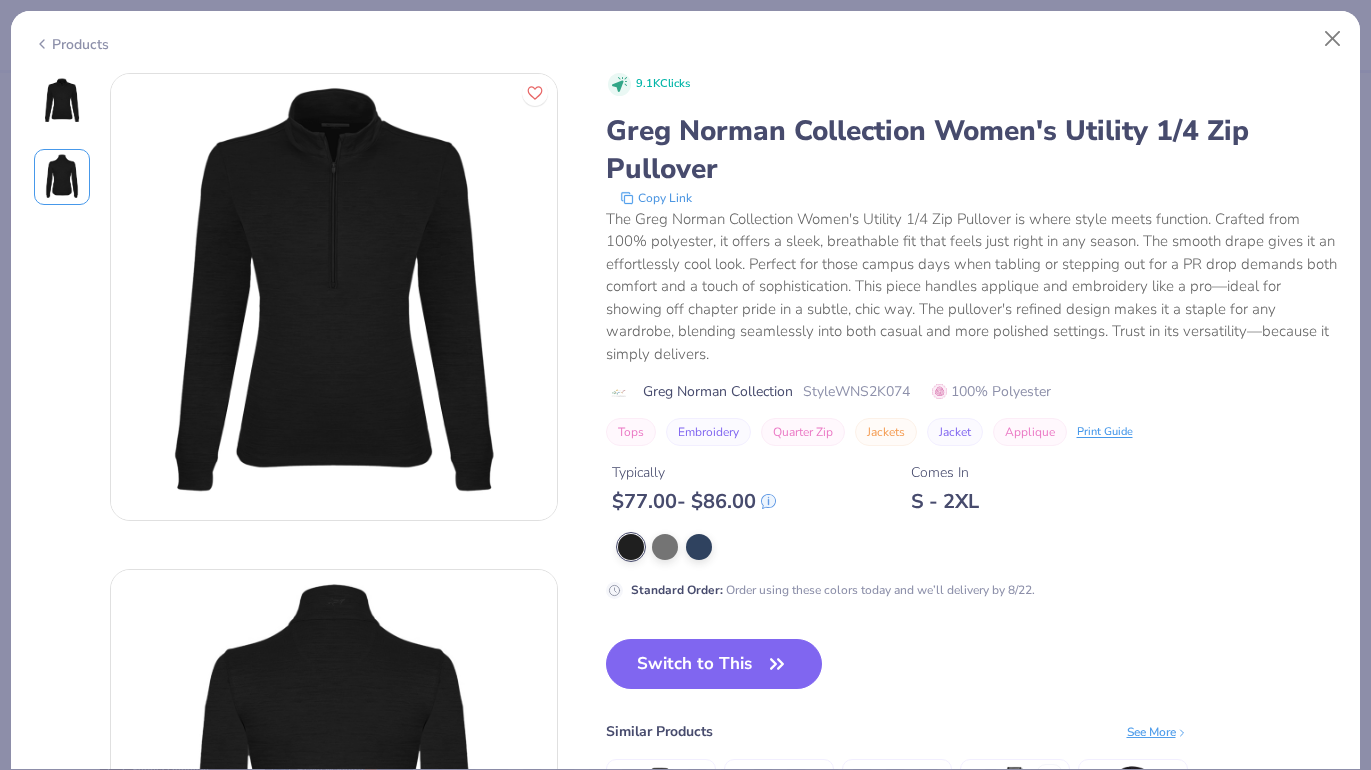 click 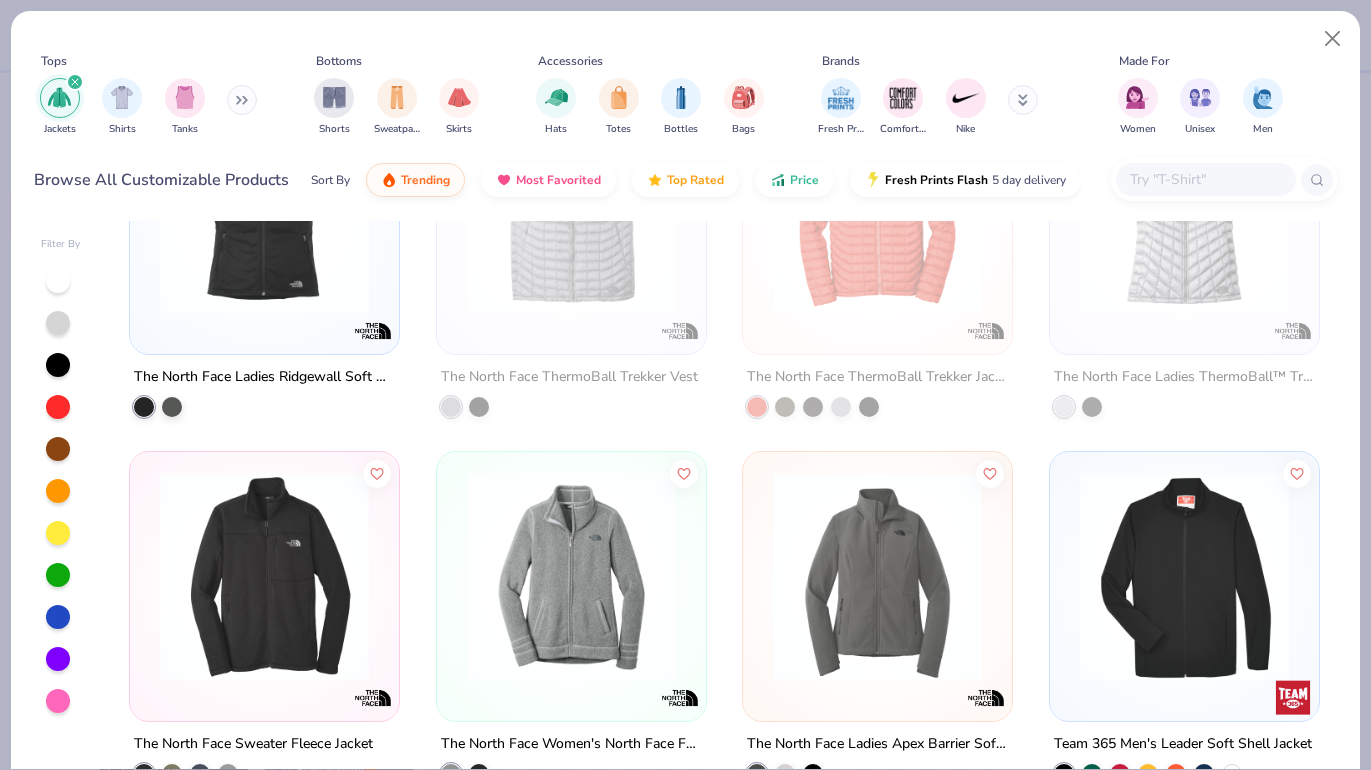 scroll, scrollTop: 3451, scrollLeft: 0, axis: vertical 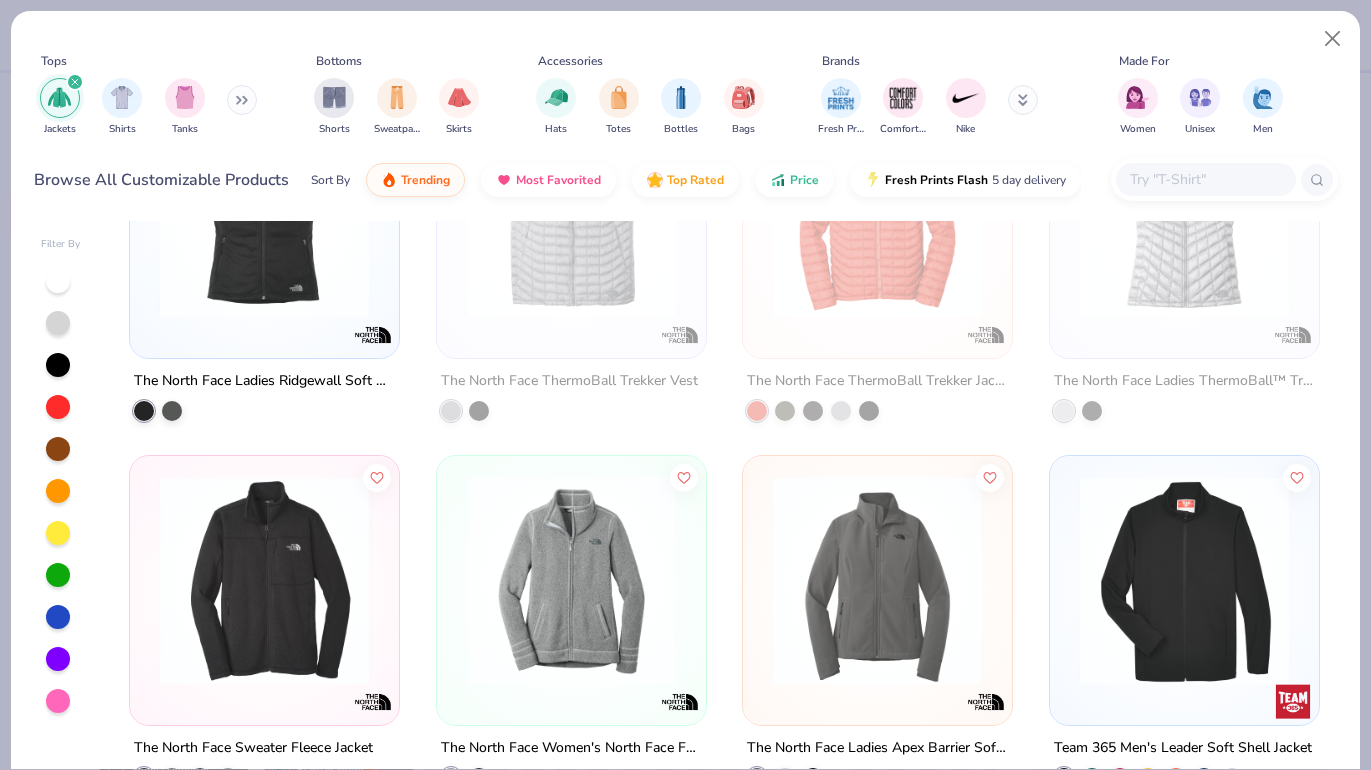 click at bounding box center (1184, 580) 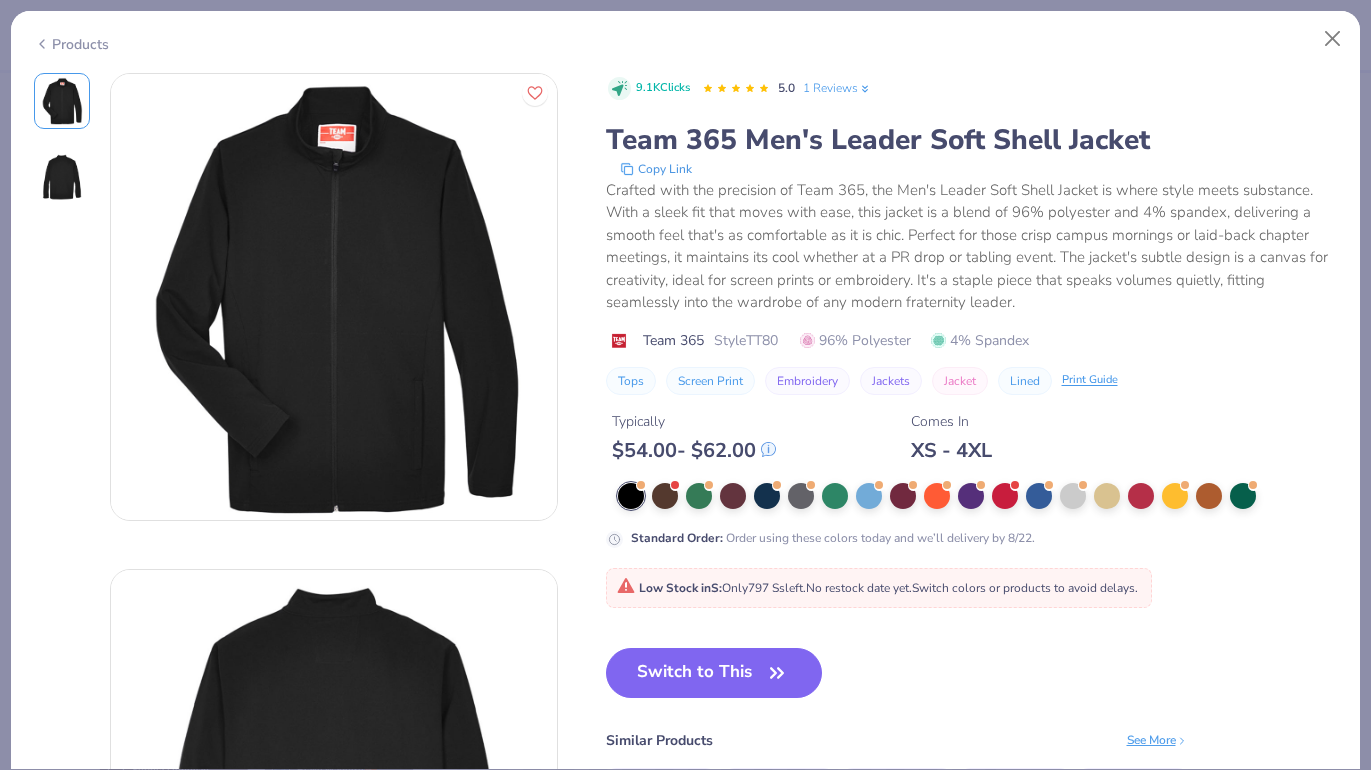 scroll, scrollTop: 0, scrollLeft: 0, axis: both 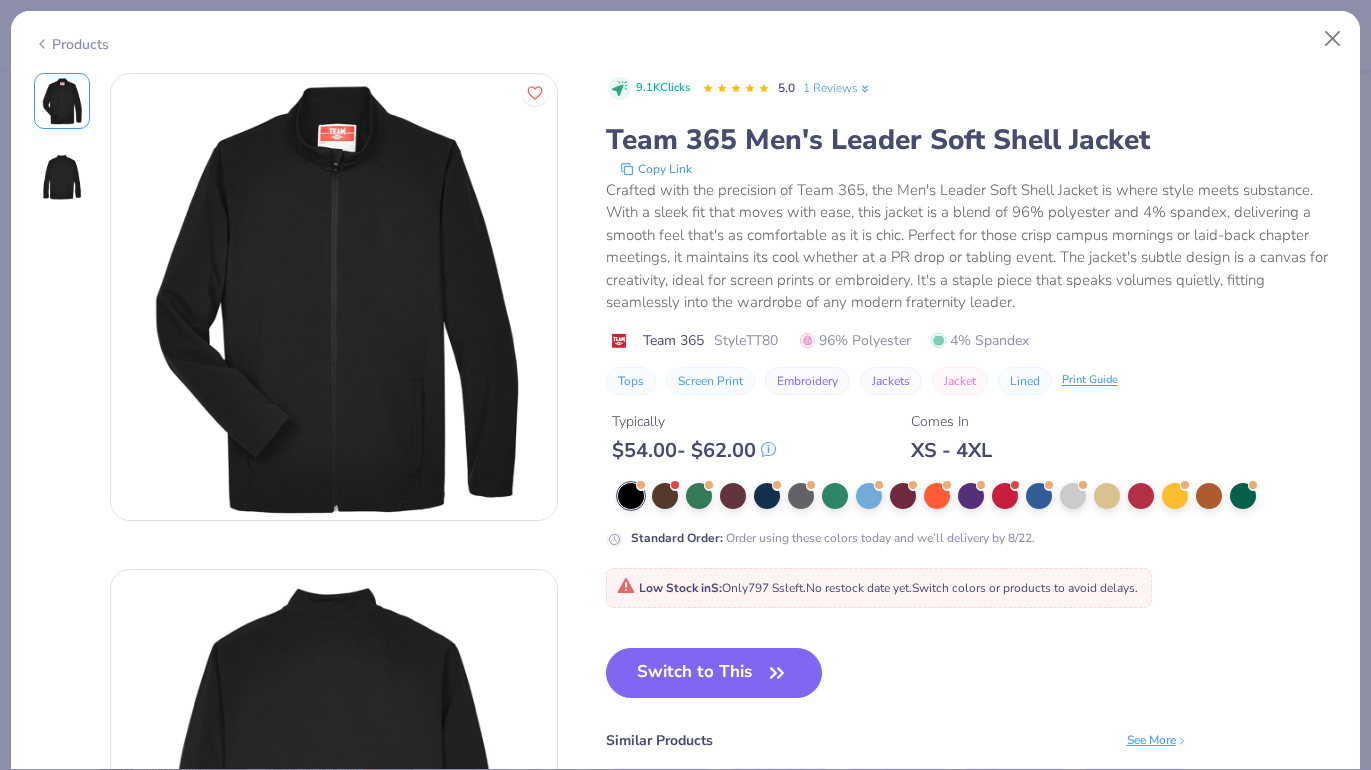 click at bounding box center [62, 177] 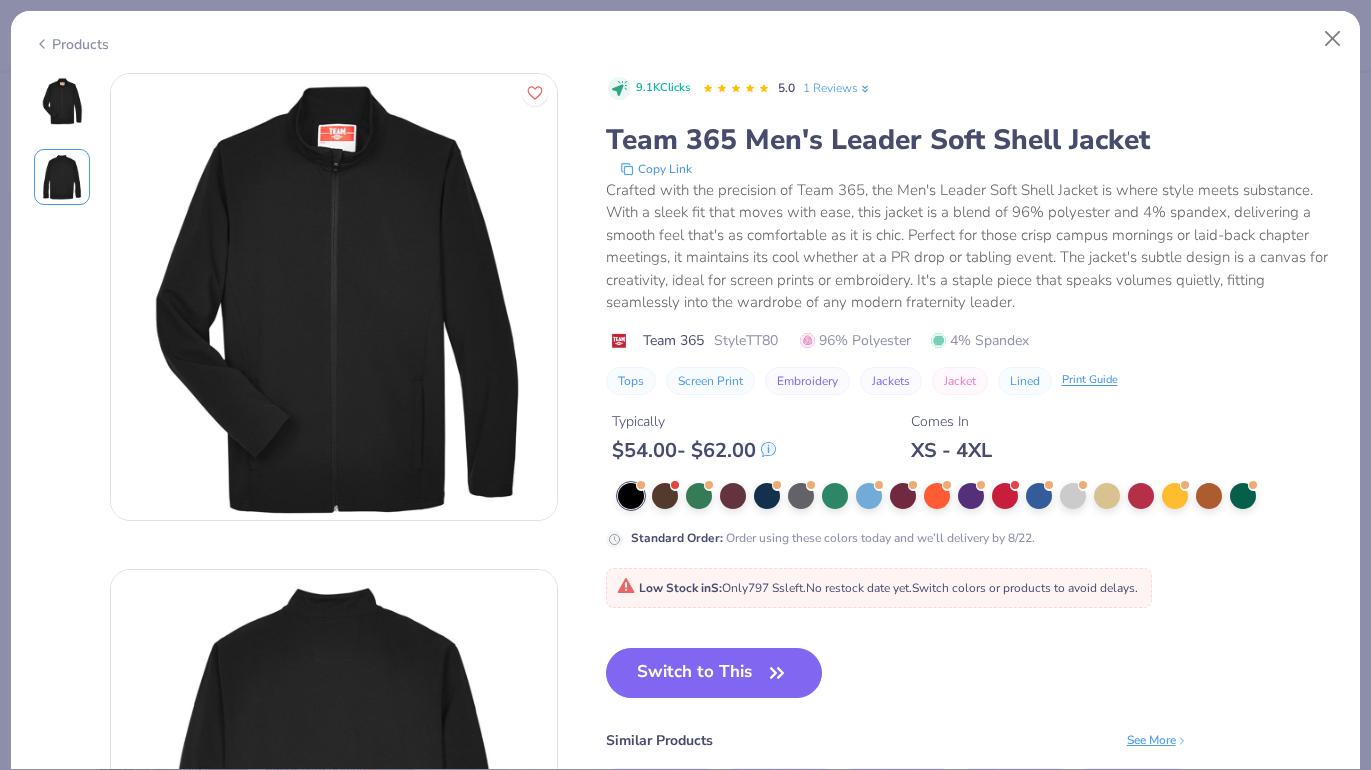 scroll, scrollTop: 0, scrollLeft: 0, axis: both 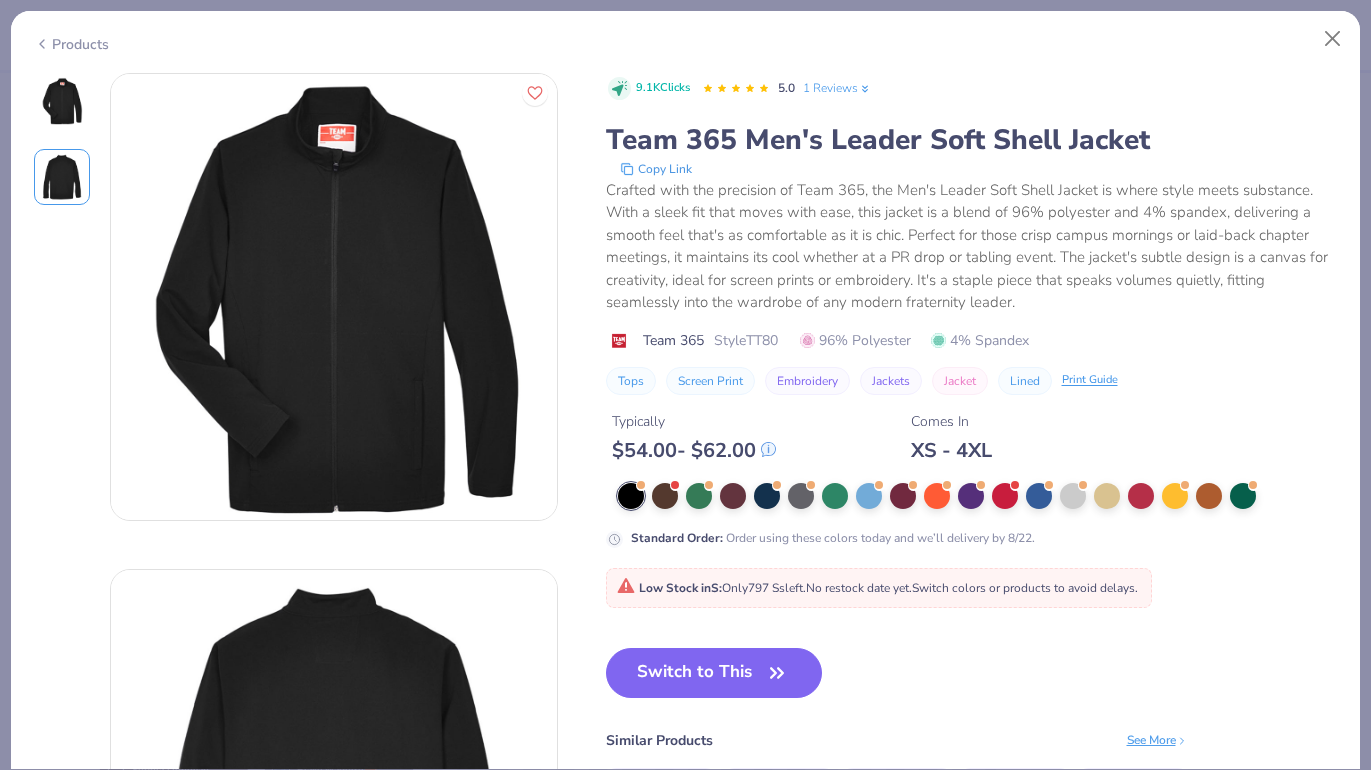 click on "Products" at bounding box center [71, 44] 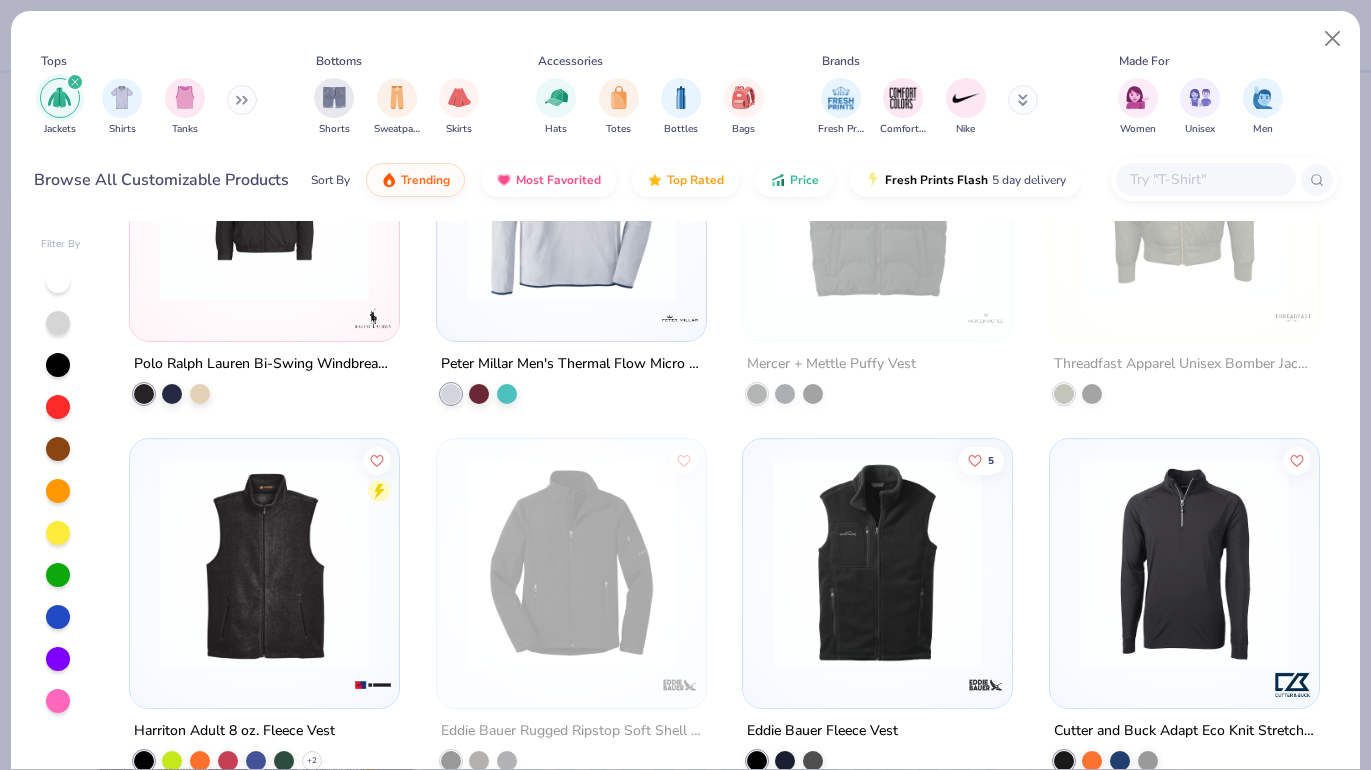 scroll, scrollTop: 1274, scrollLeft: 0, axis: vertical 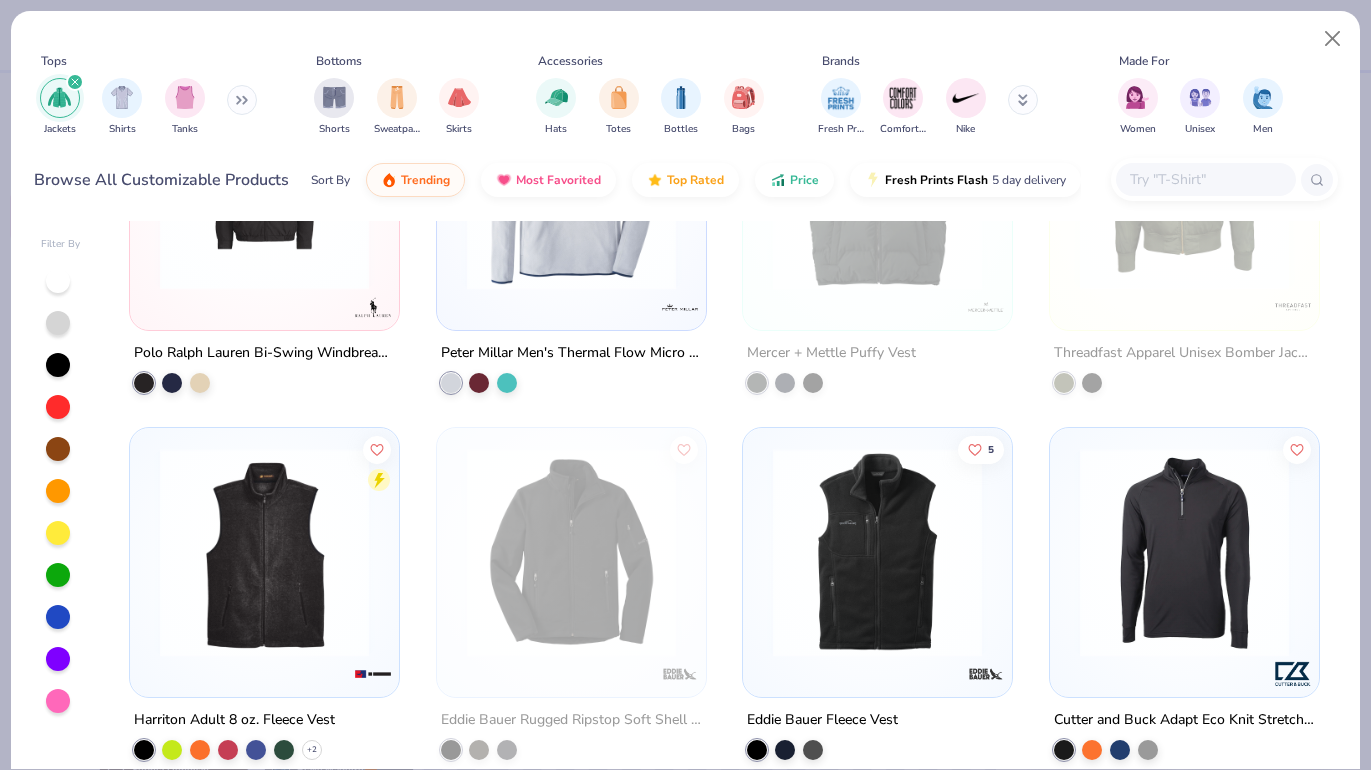click at bounding box center (1184, 552) 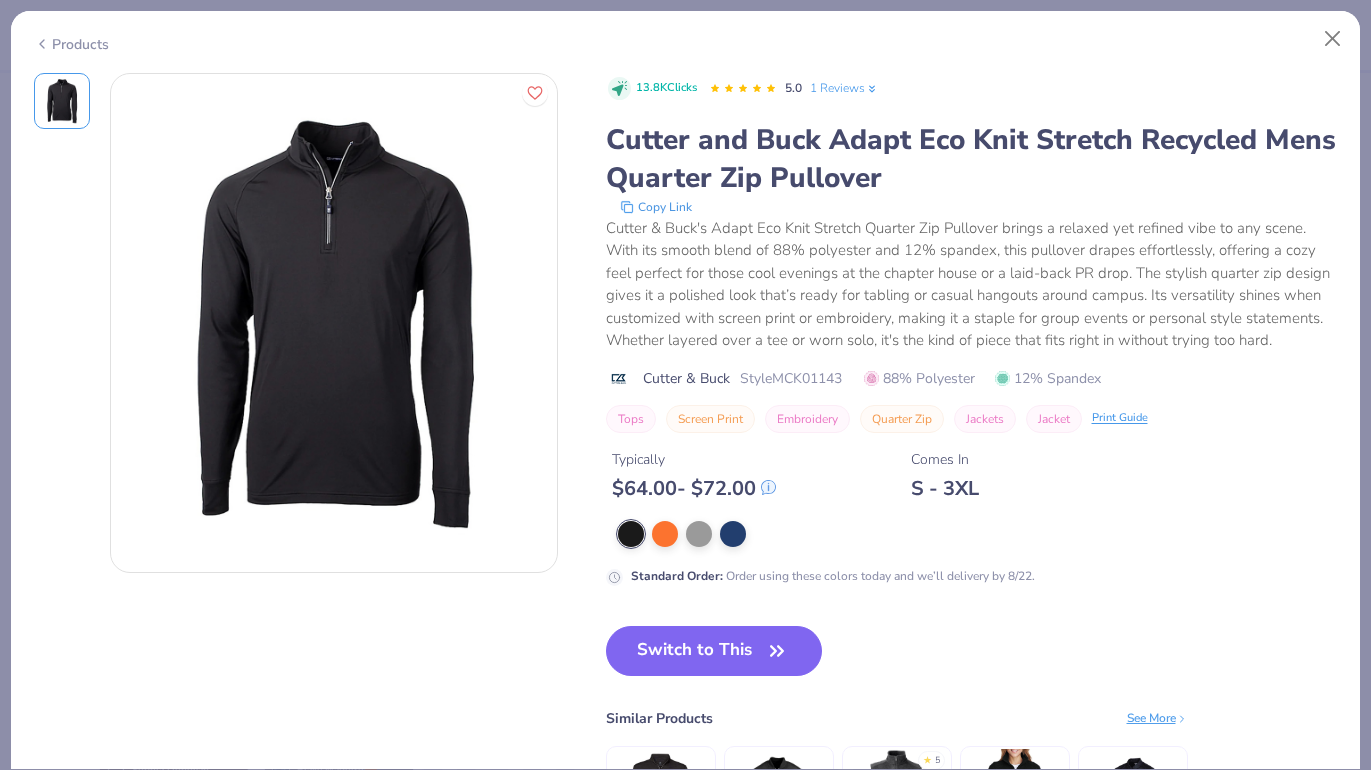 click 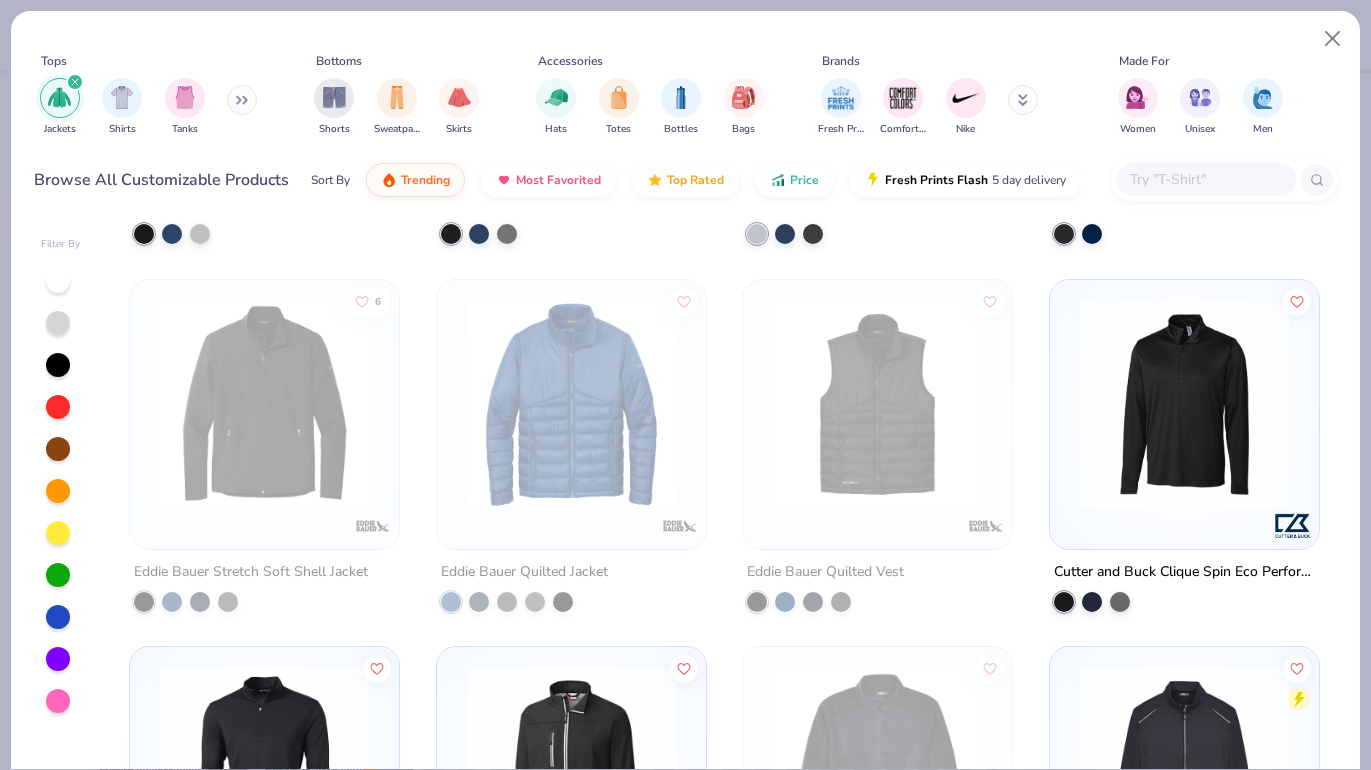 scroll, scrollTop: 5483, scrollLeft: 0, axis: vertical 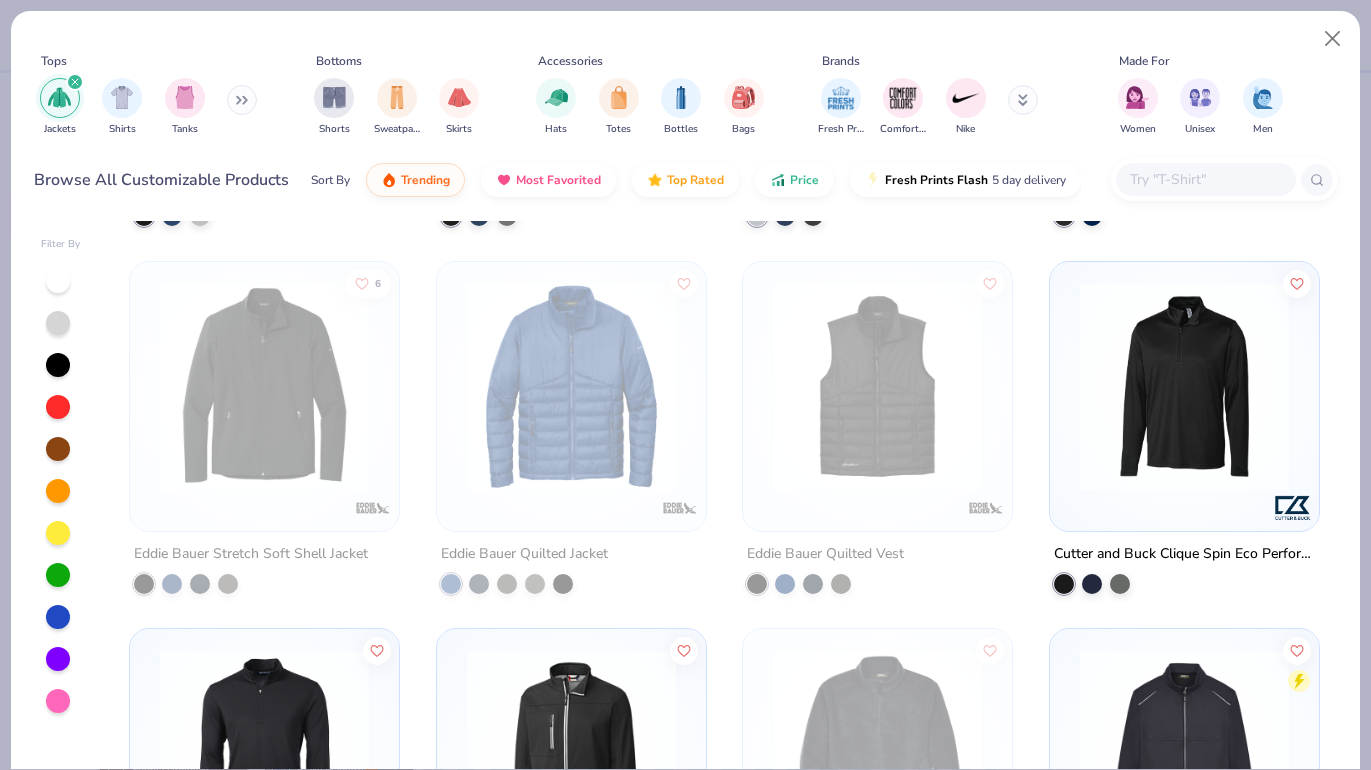 click at bounding box center (1184, 385) 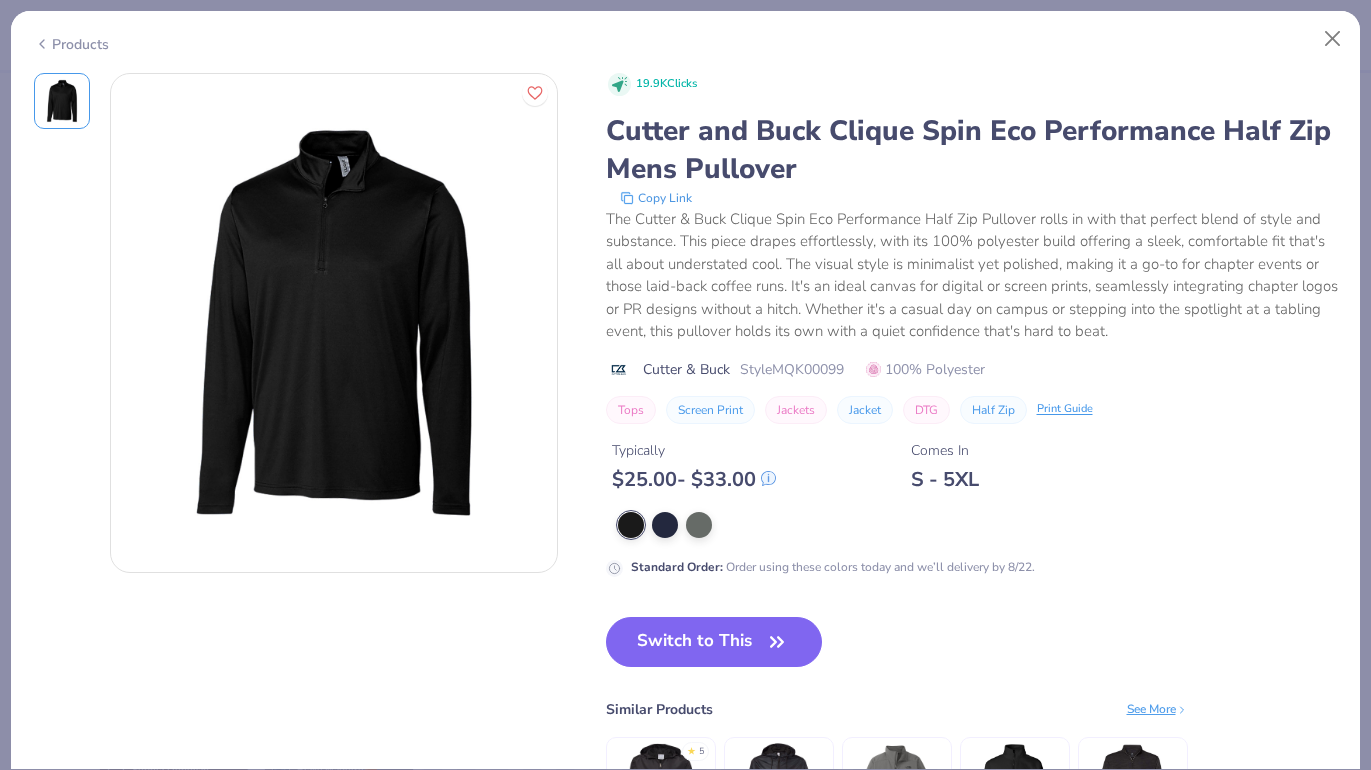 click on "Products" at bounding box center [71, 44] 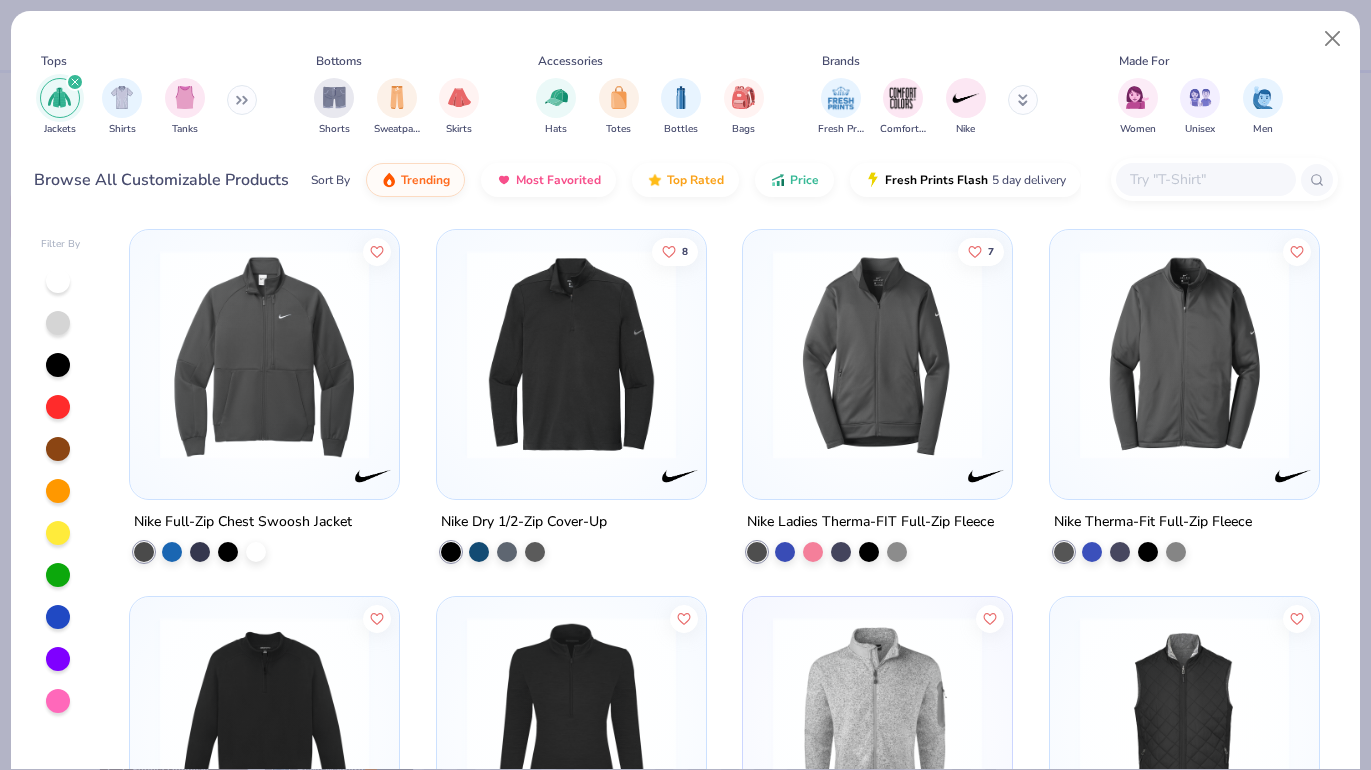 scroll, scrollTop: 4760, scrollLeft: 0, axis: vertical 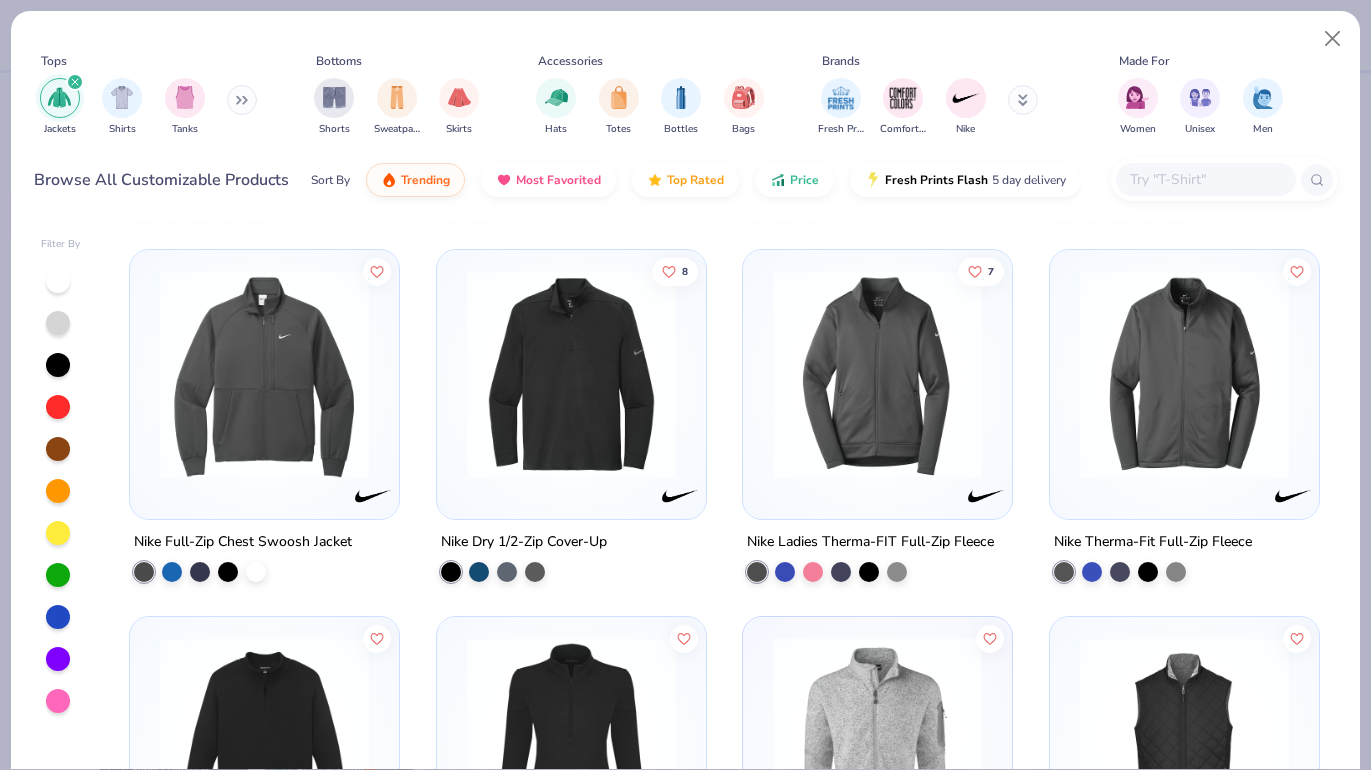 click at bounding box center (1184, 373) 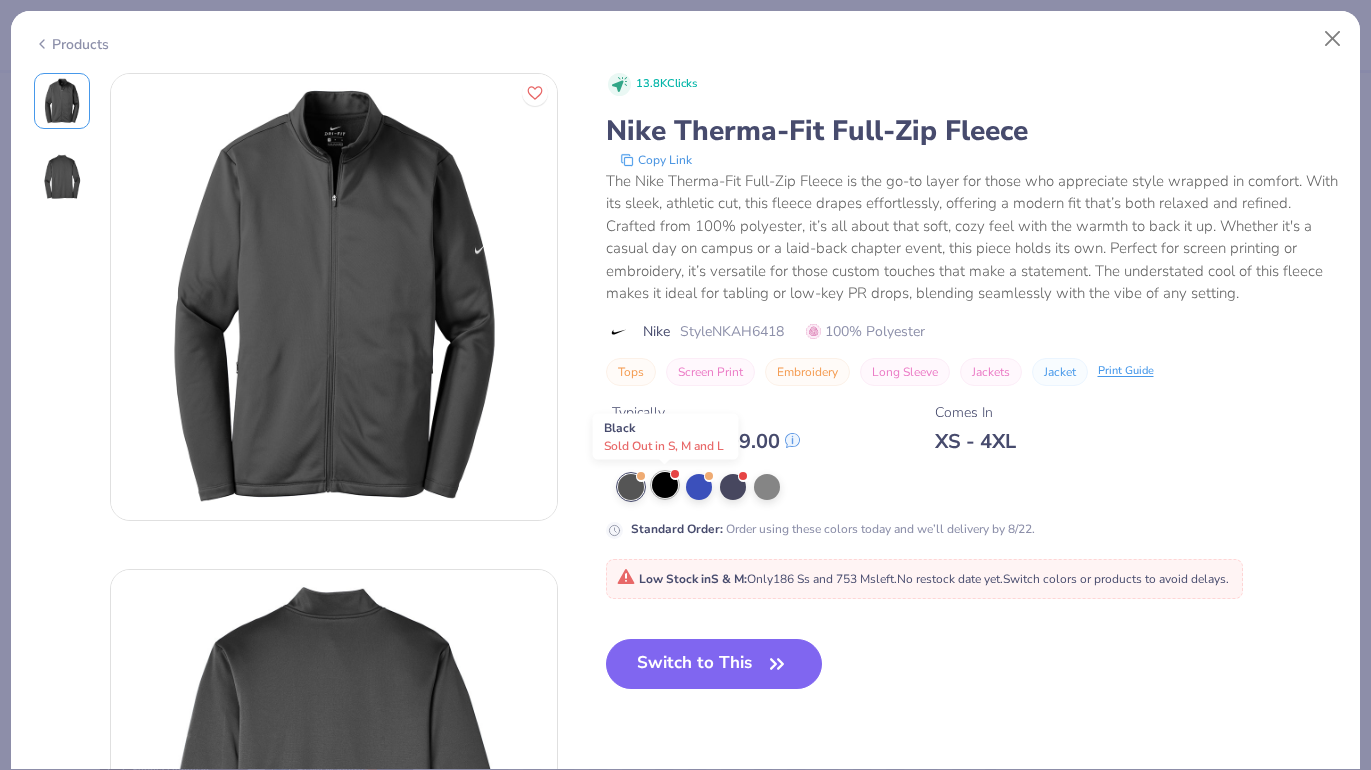 click at bounding box center (665, 485) 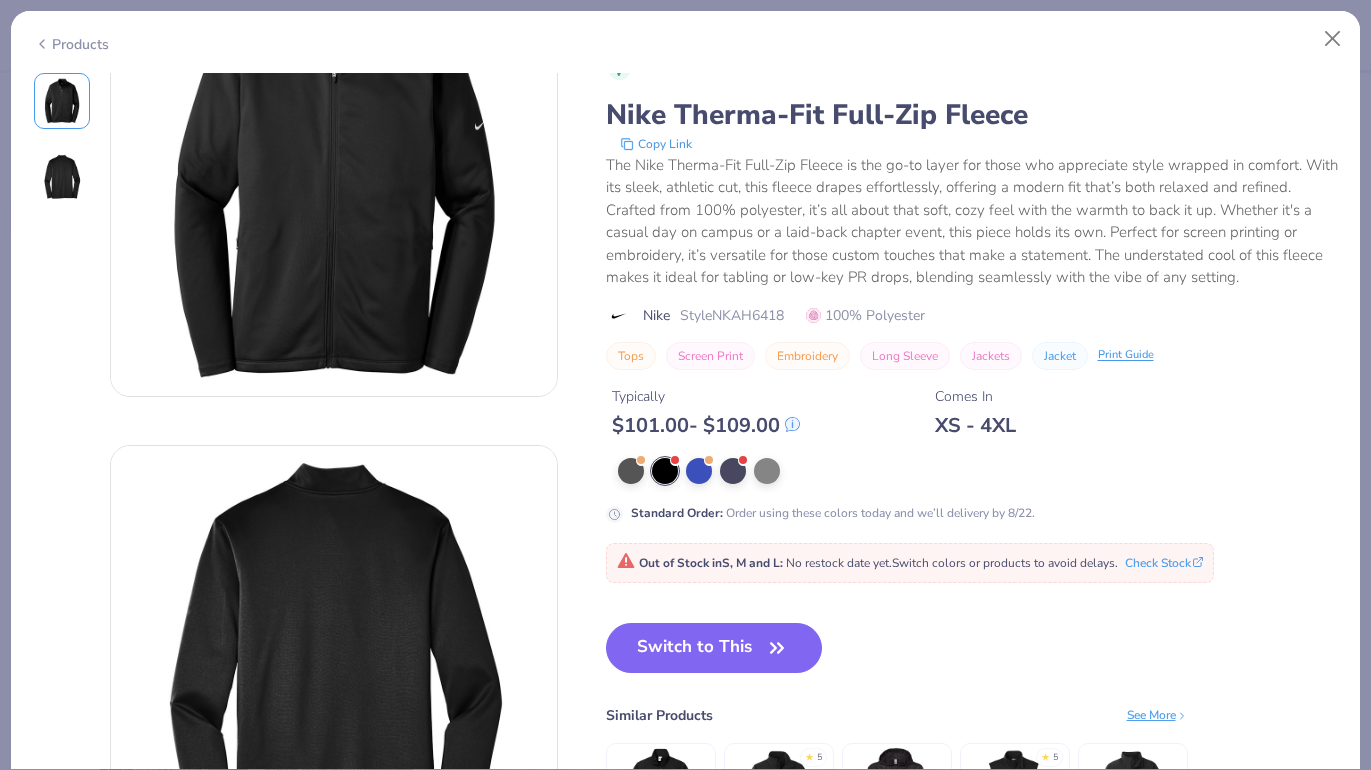 scroll, scrollTop: 115, scrollLeft: 0, axis: vertical 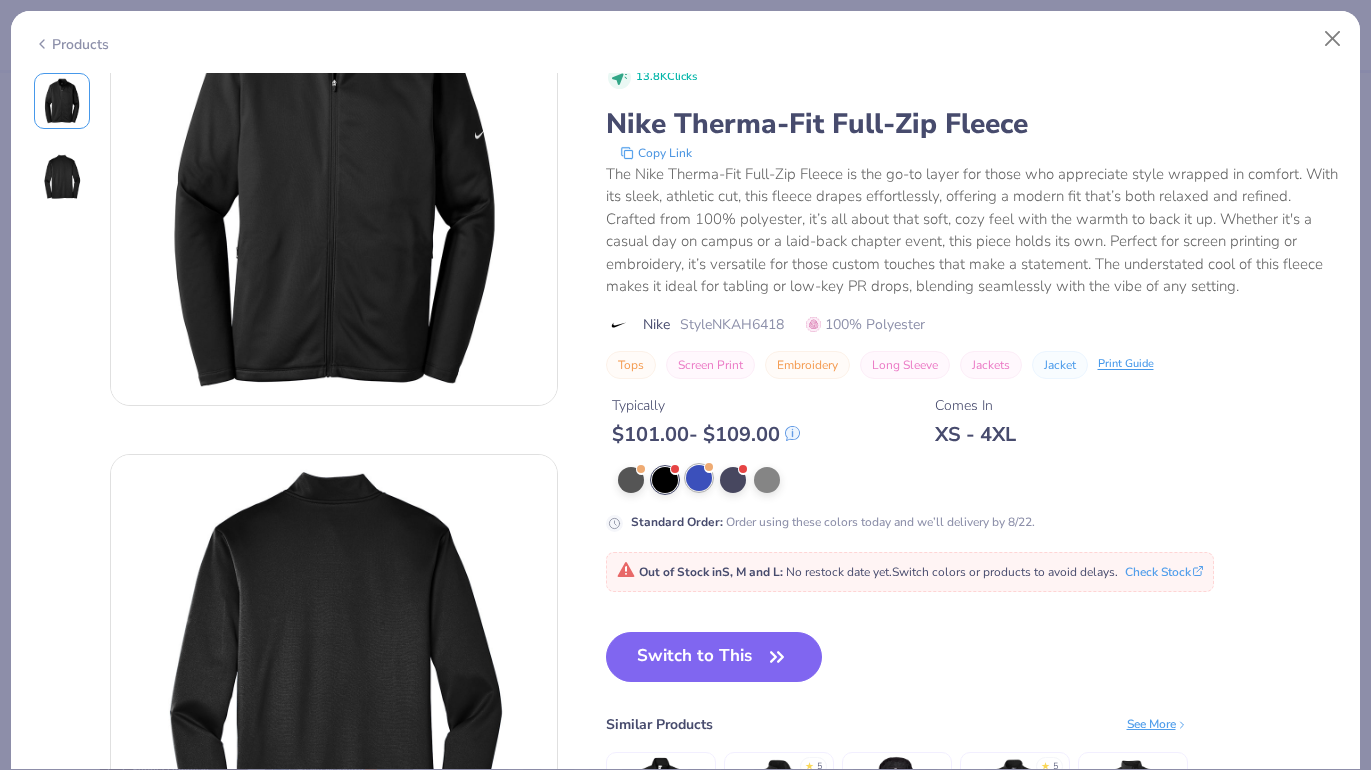 click at bounding box center [699, 478] 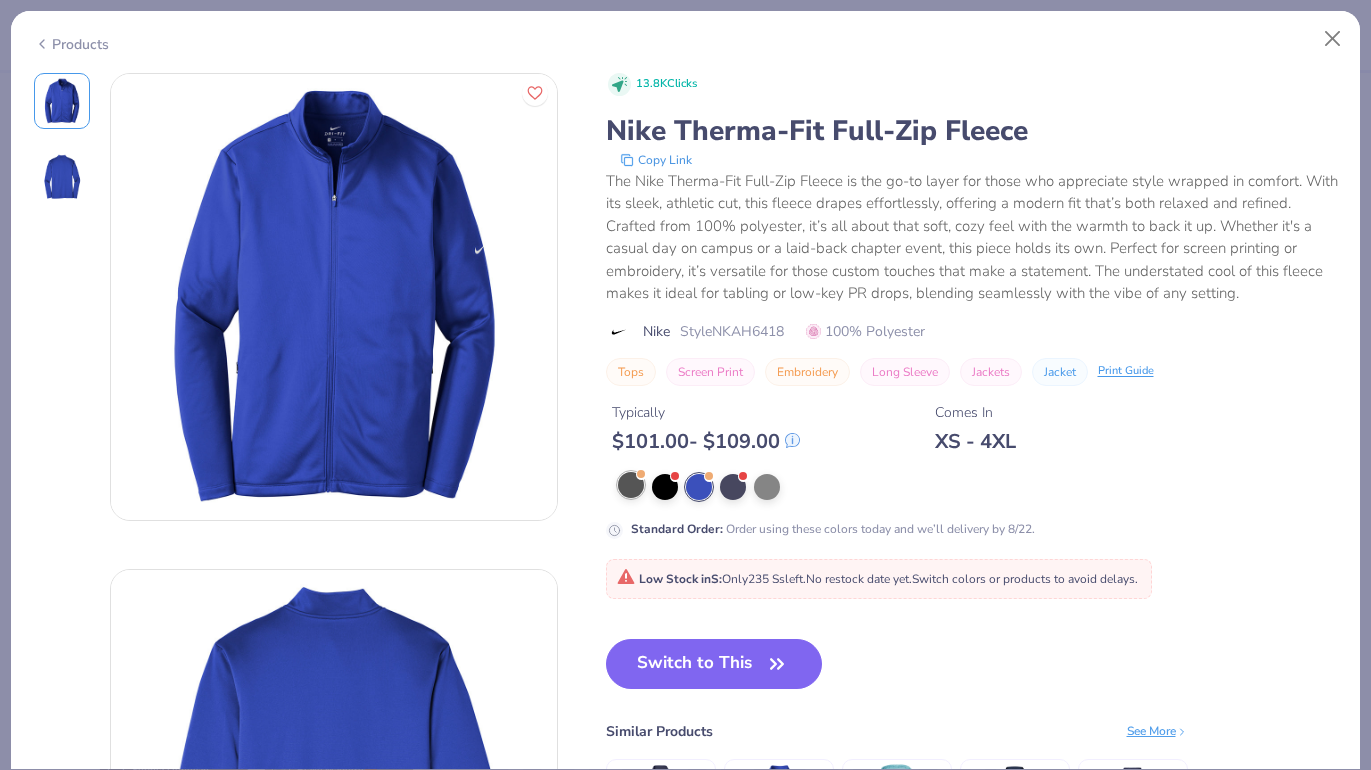 scroll, scrollTop: 0, scrollLeft: 0, axis: both 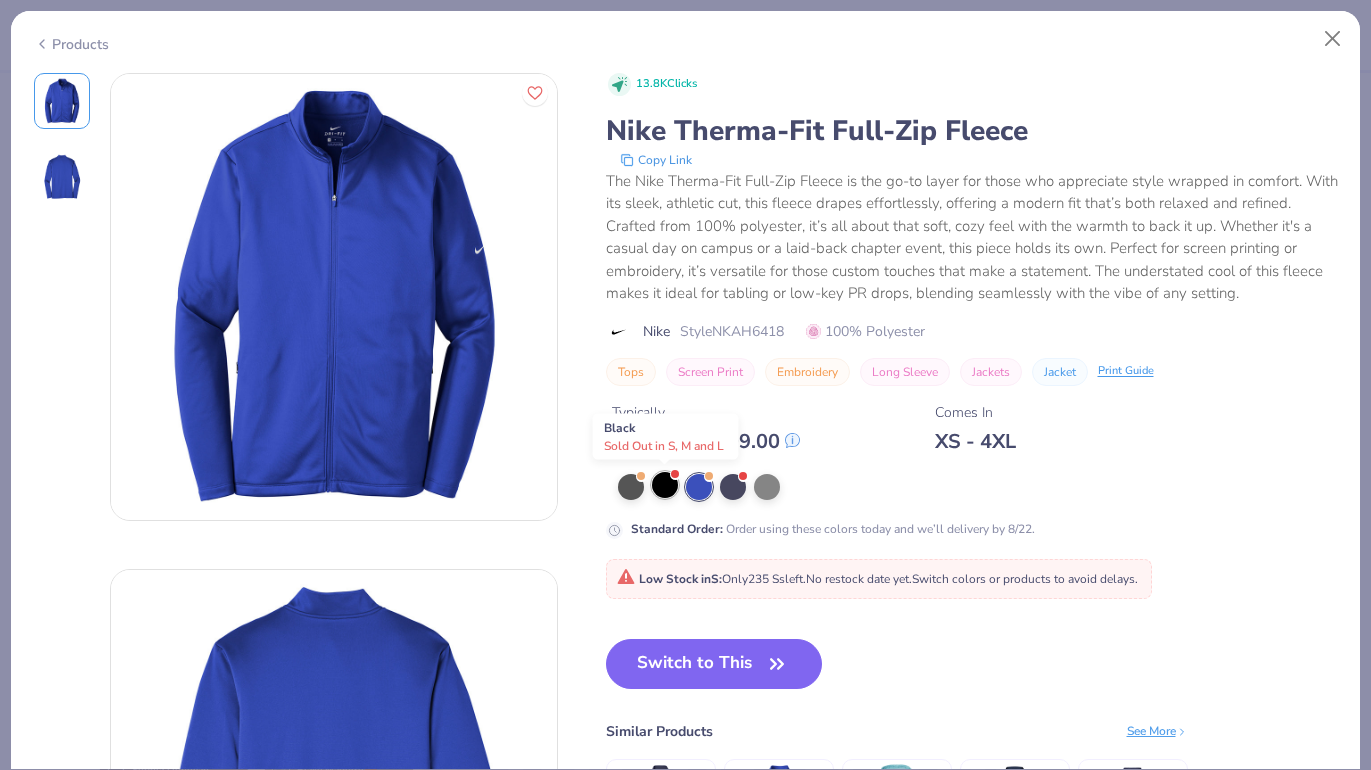 click at bounding box center [665, 485] 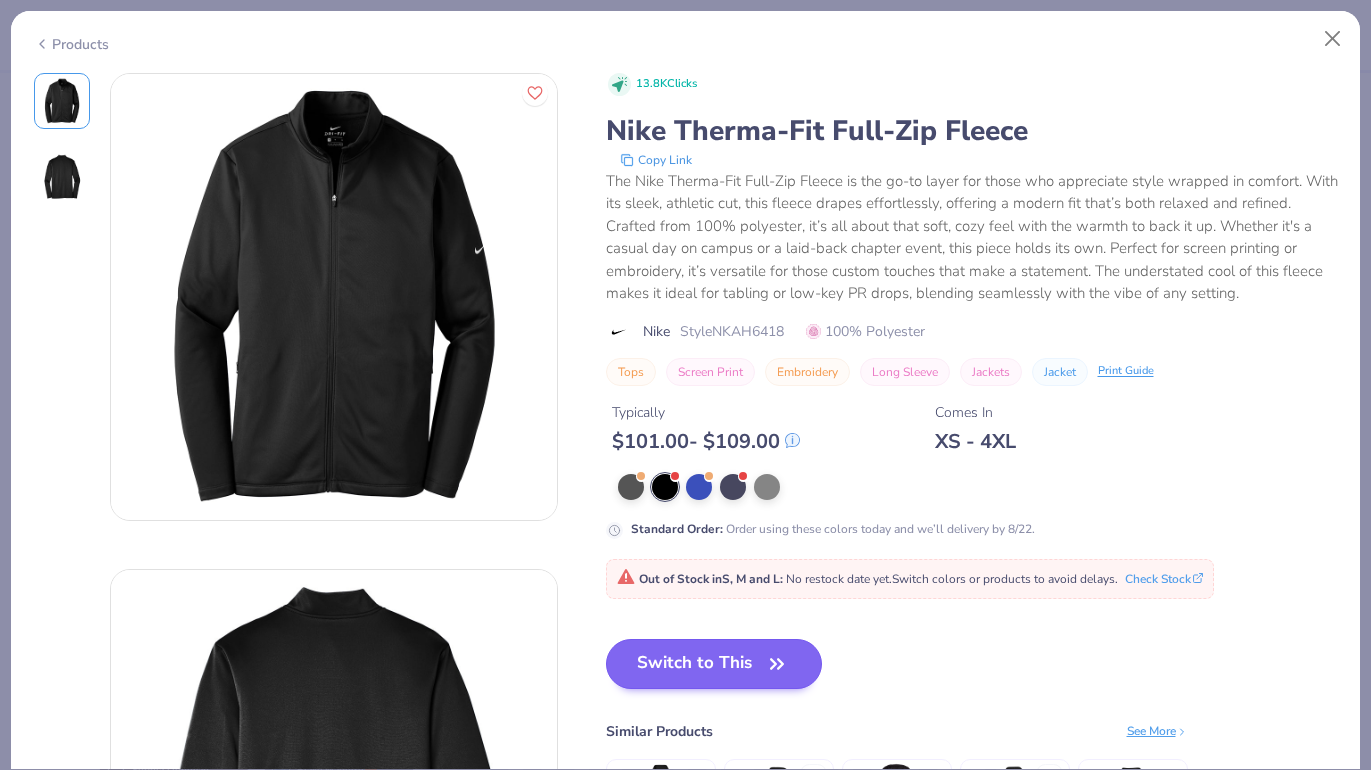 click on "Switch to This" at bounding box center [714, 664] 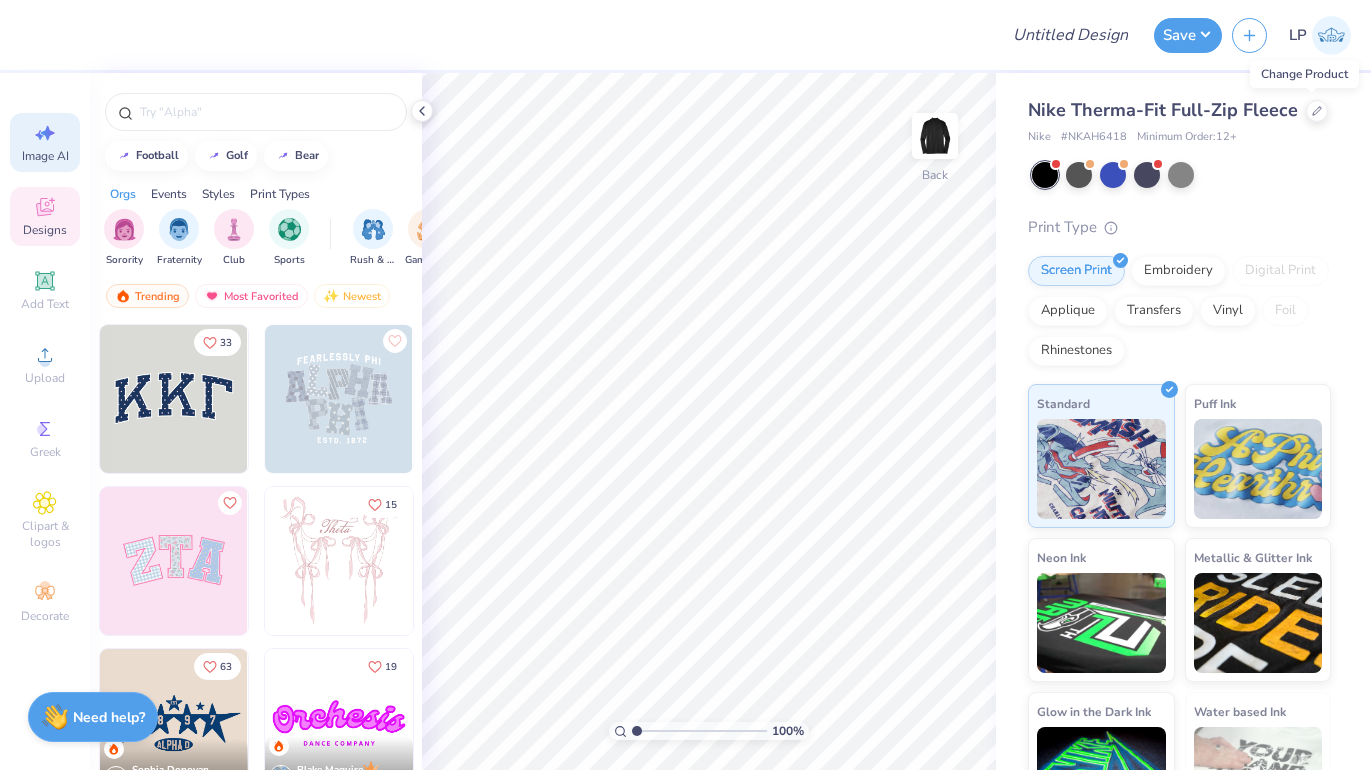 click on "Image AI" at bounding box center (45, 142) 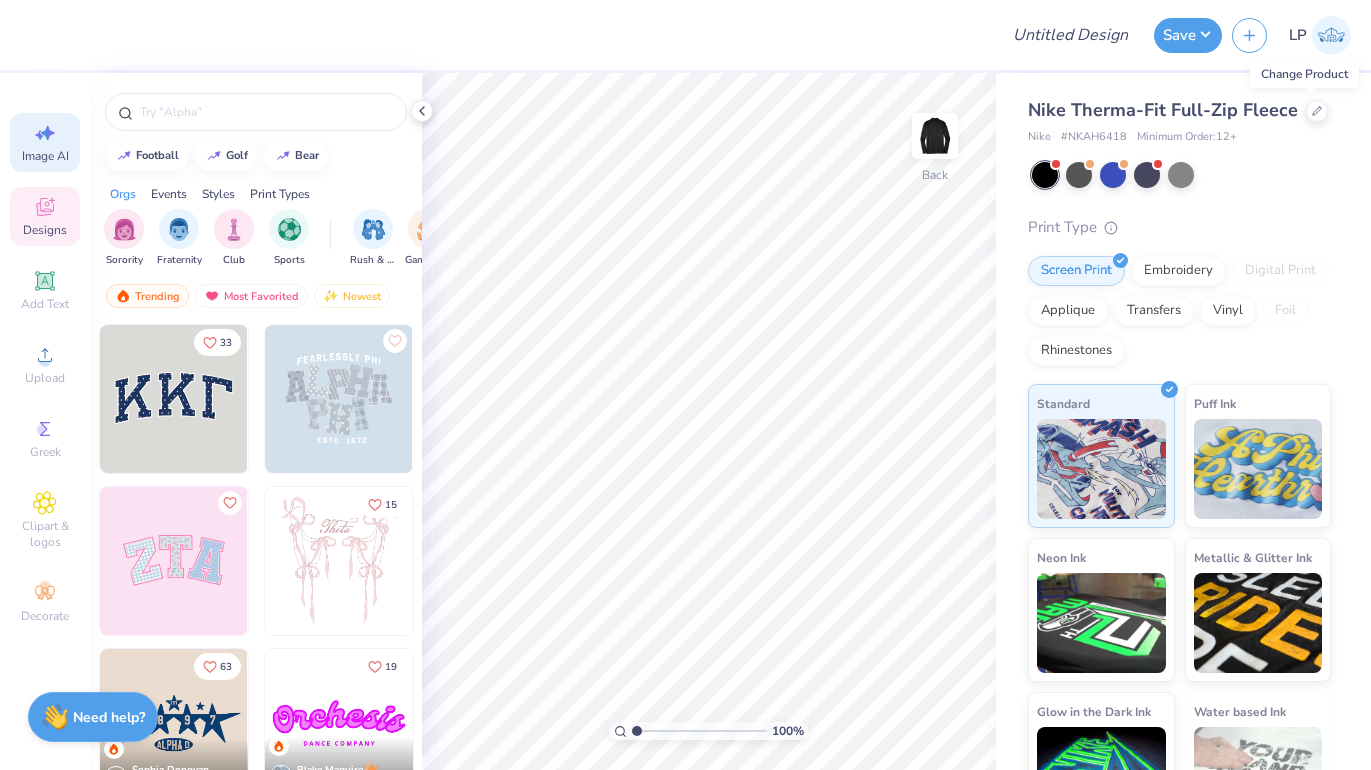 select on "4" 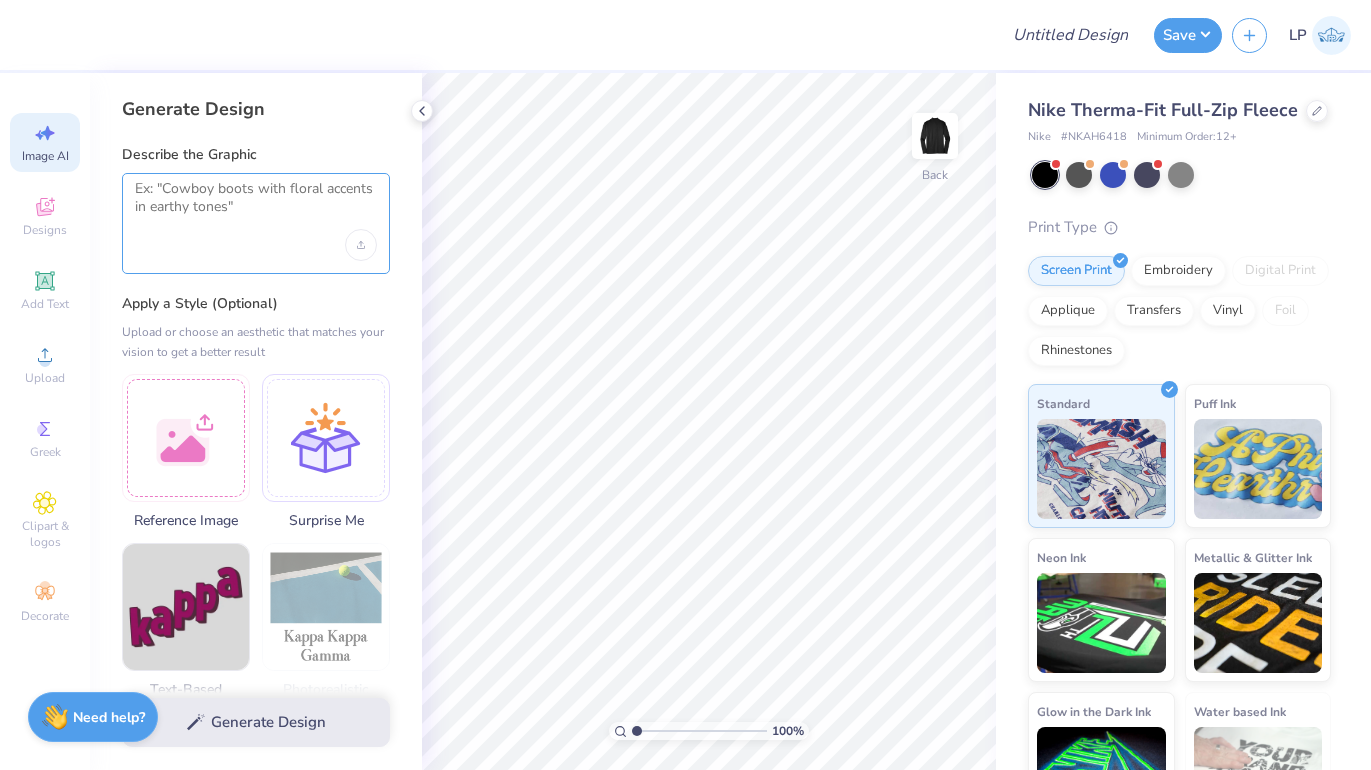 click at bounding box center (256, 205) 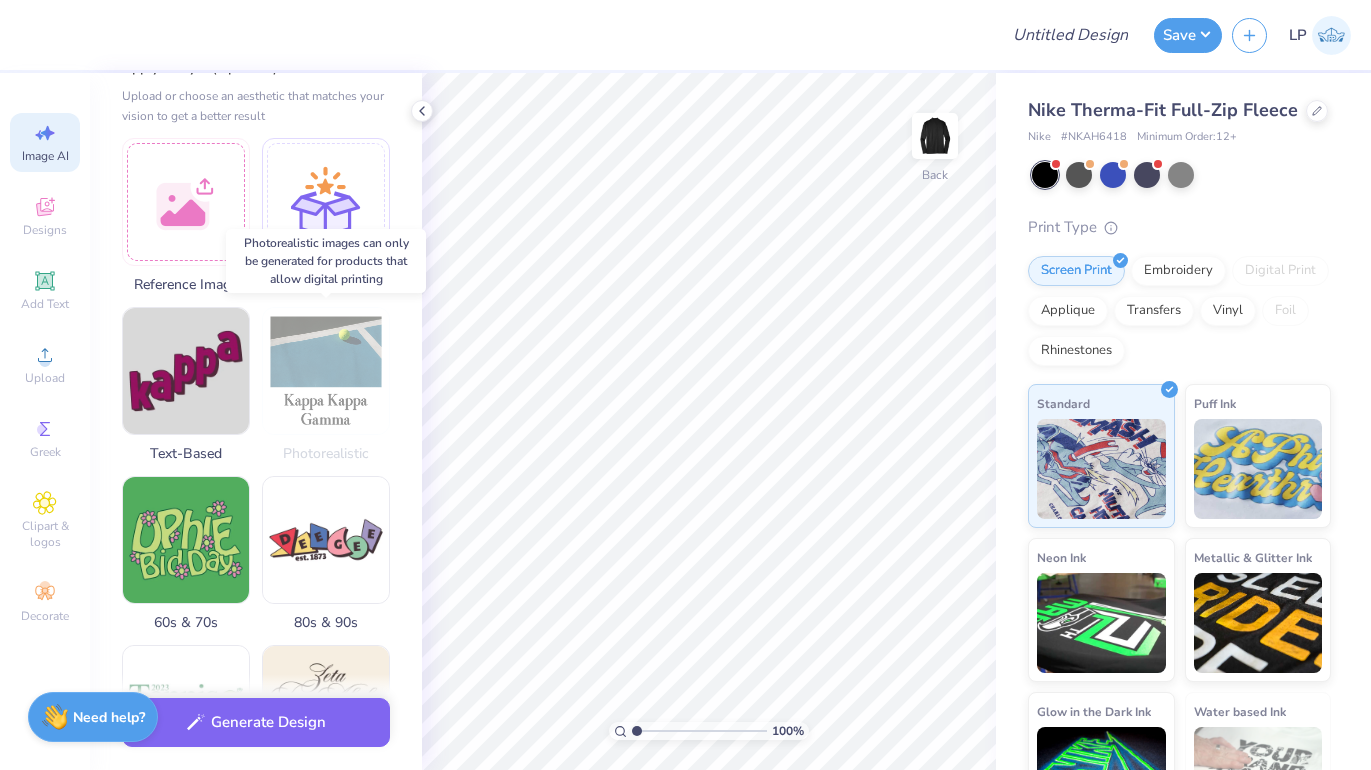 scroll, scrollTop: 235, scrollLeft: 0, axis: vertical 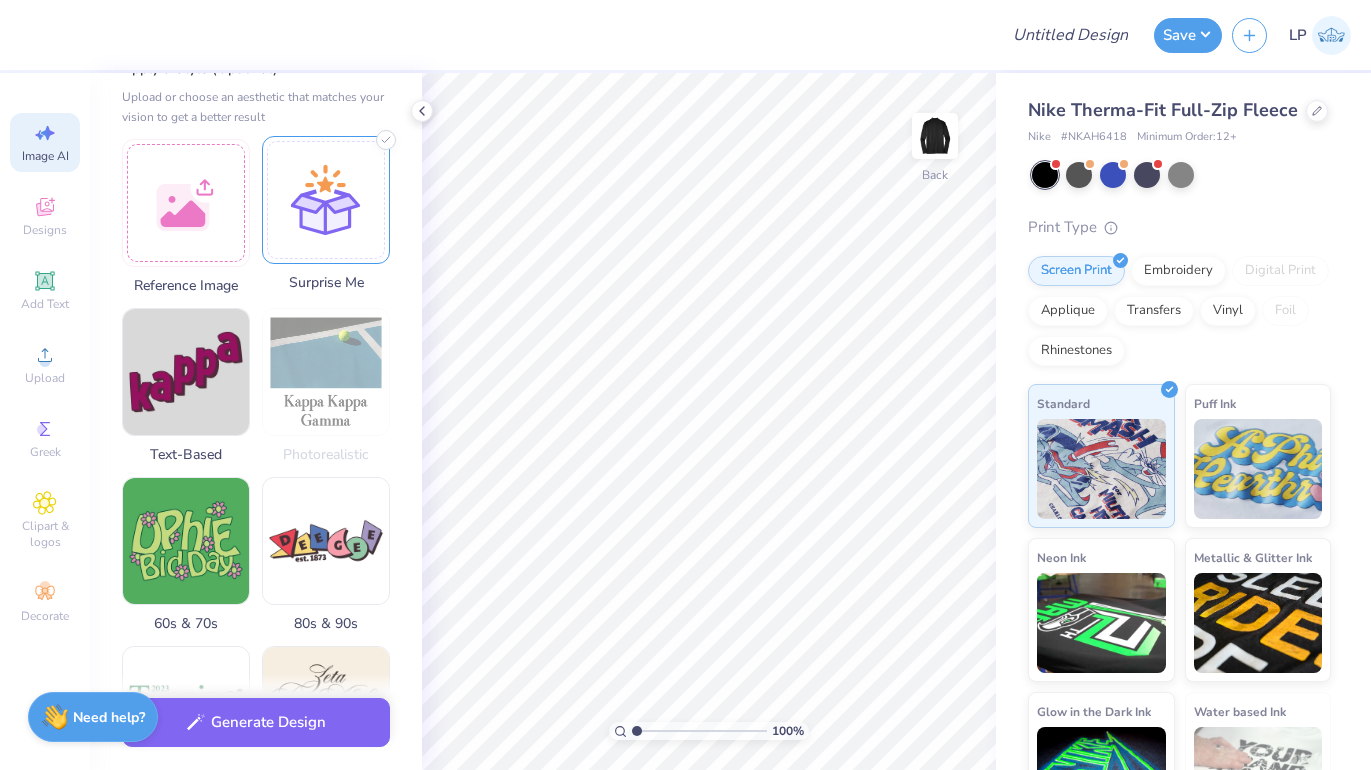 type on "Georgia Tech Figure Skating Club" 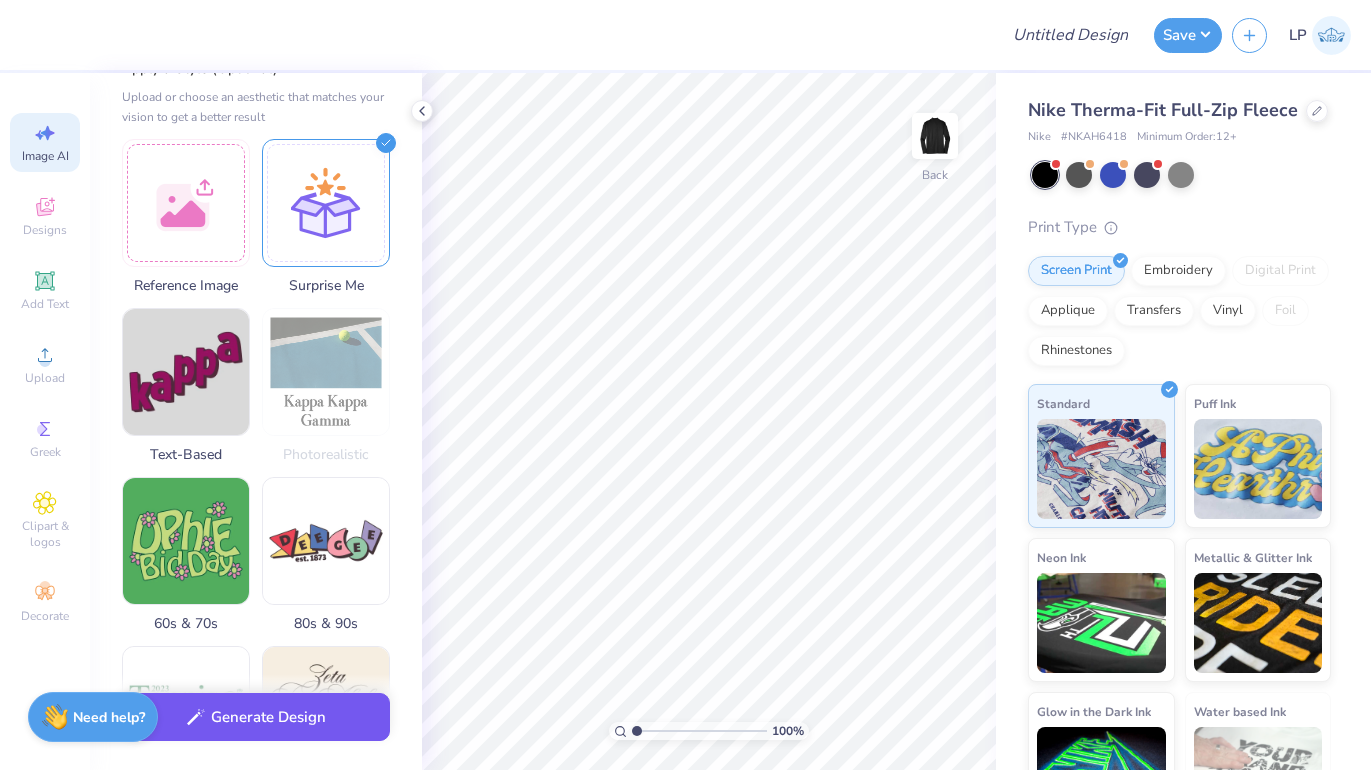 click on "Generate Design" at bounding box center [256, 717] 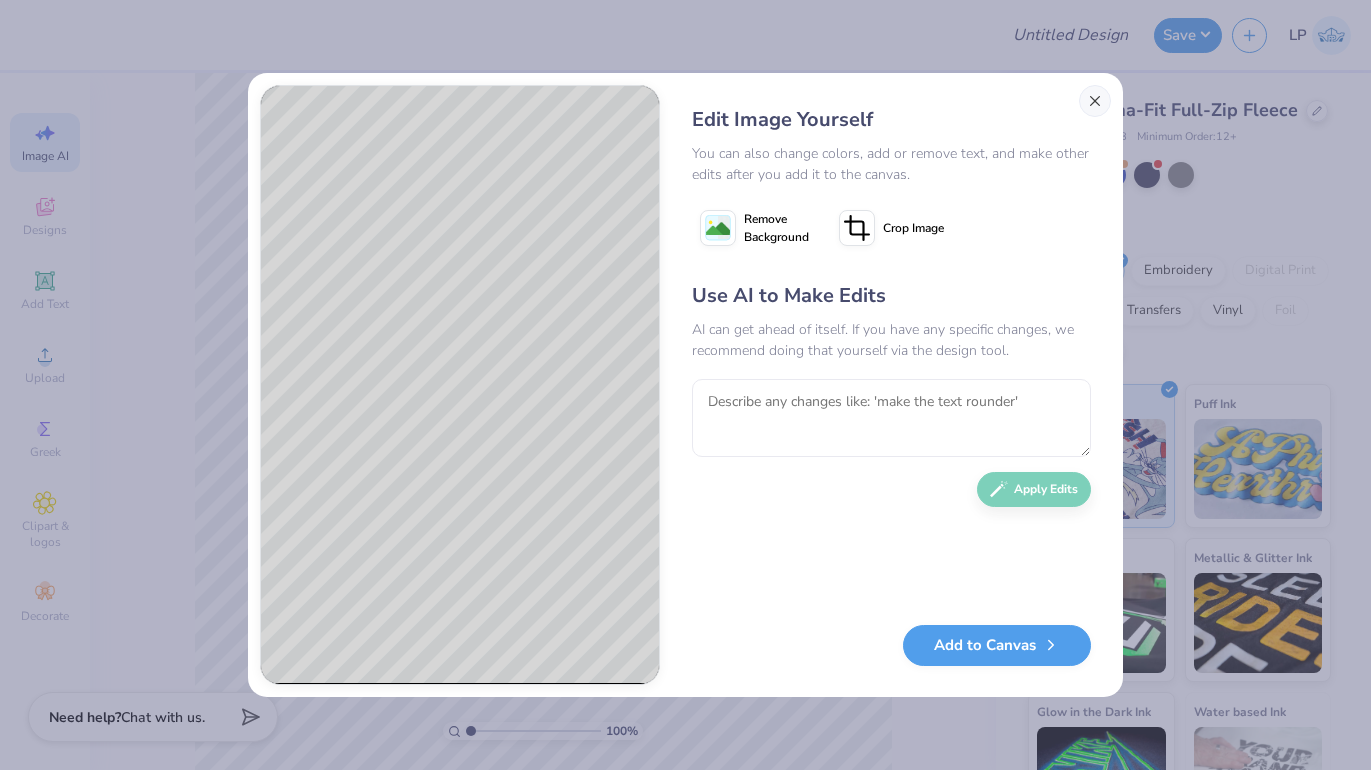 click at bounding box center (1095, 101) 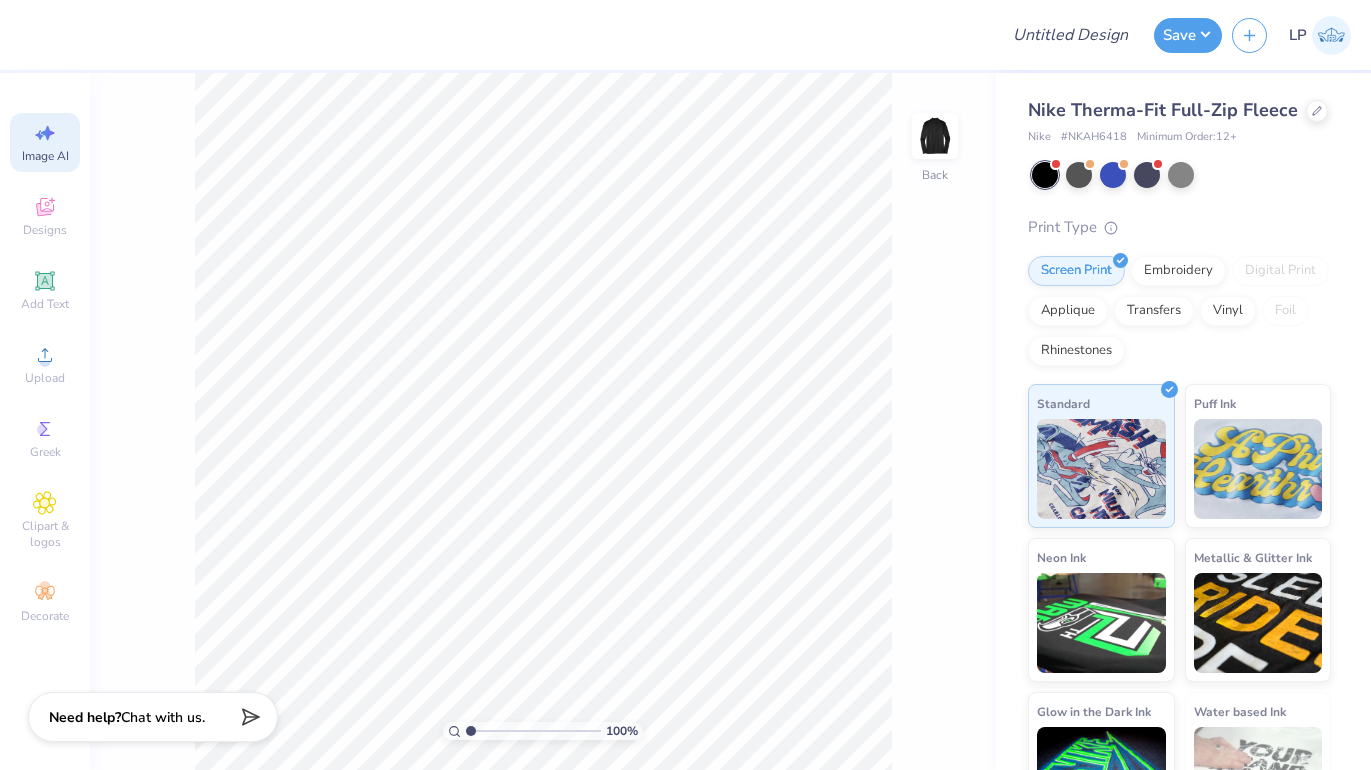 click on "Image AI" at bounding box center (45, 156) 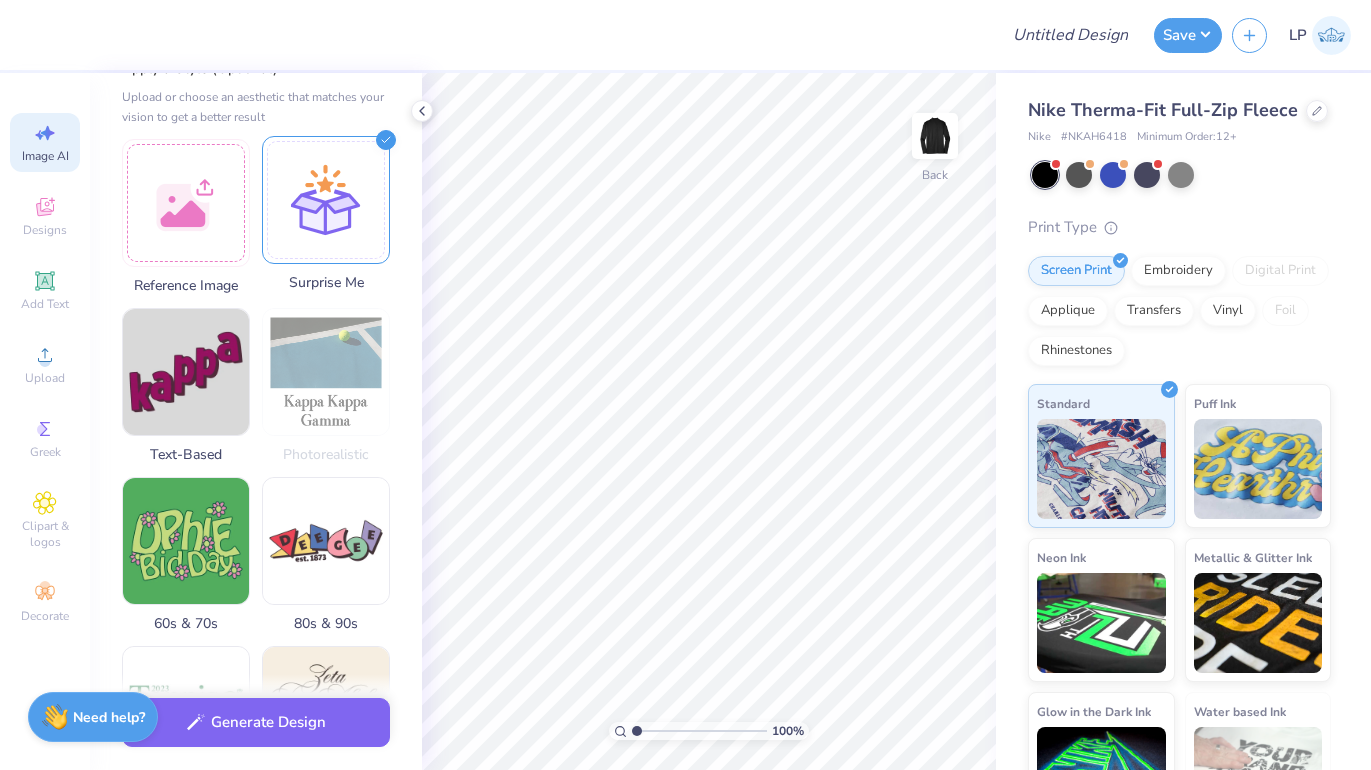 scroll, scrollTop: 43, scrollLeft: 0, axis: vertical 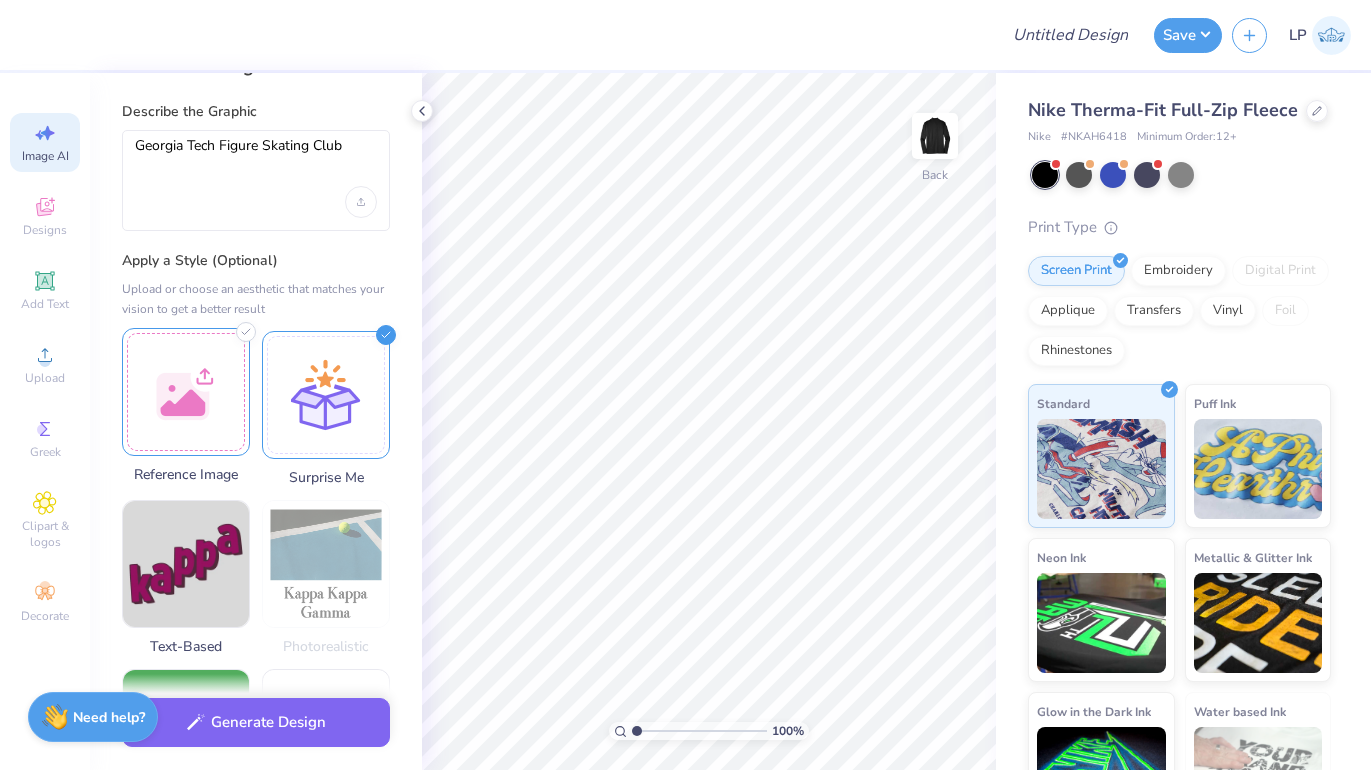 click at bounding box center [186, 392] 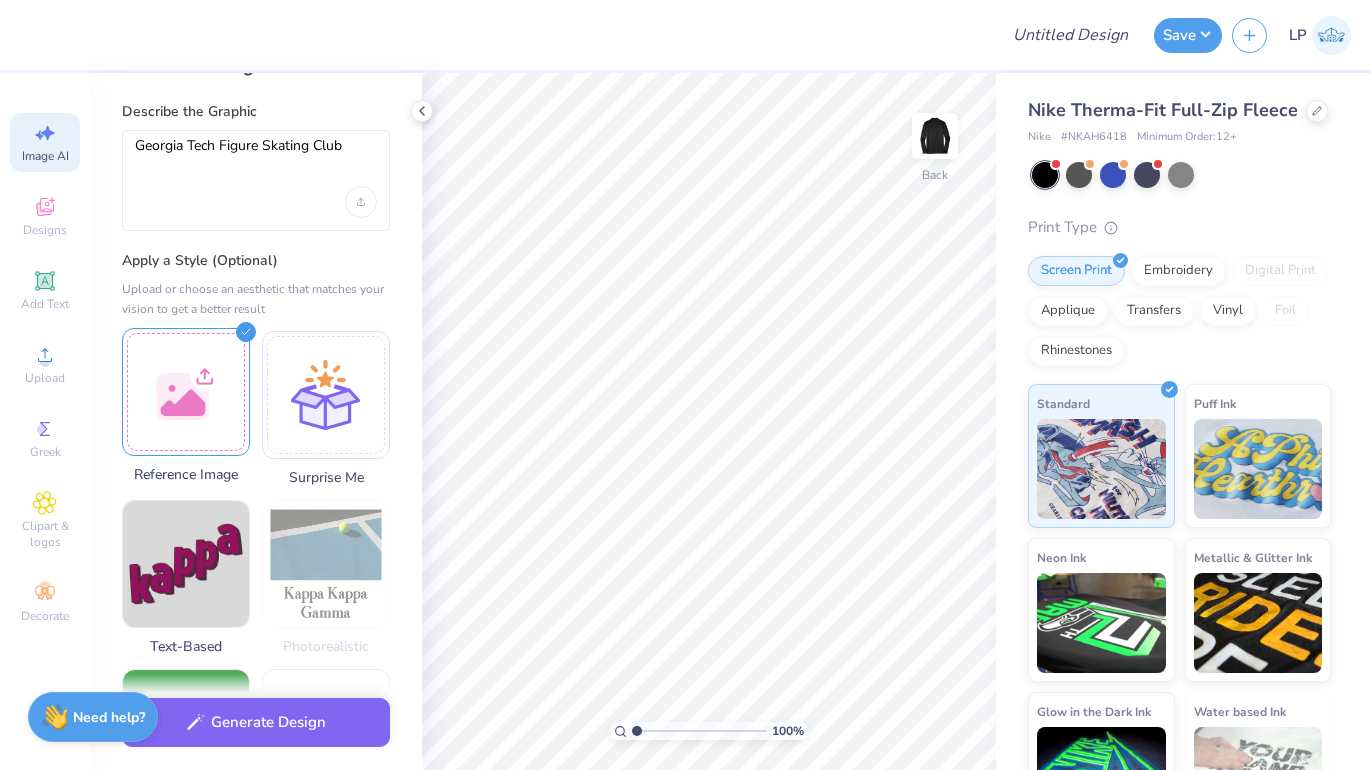 click at bounding box center [186, 392] 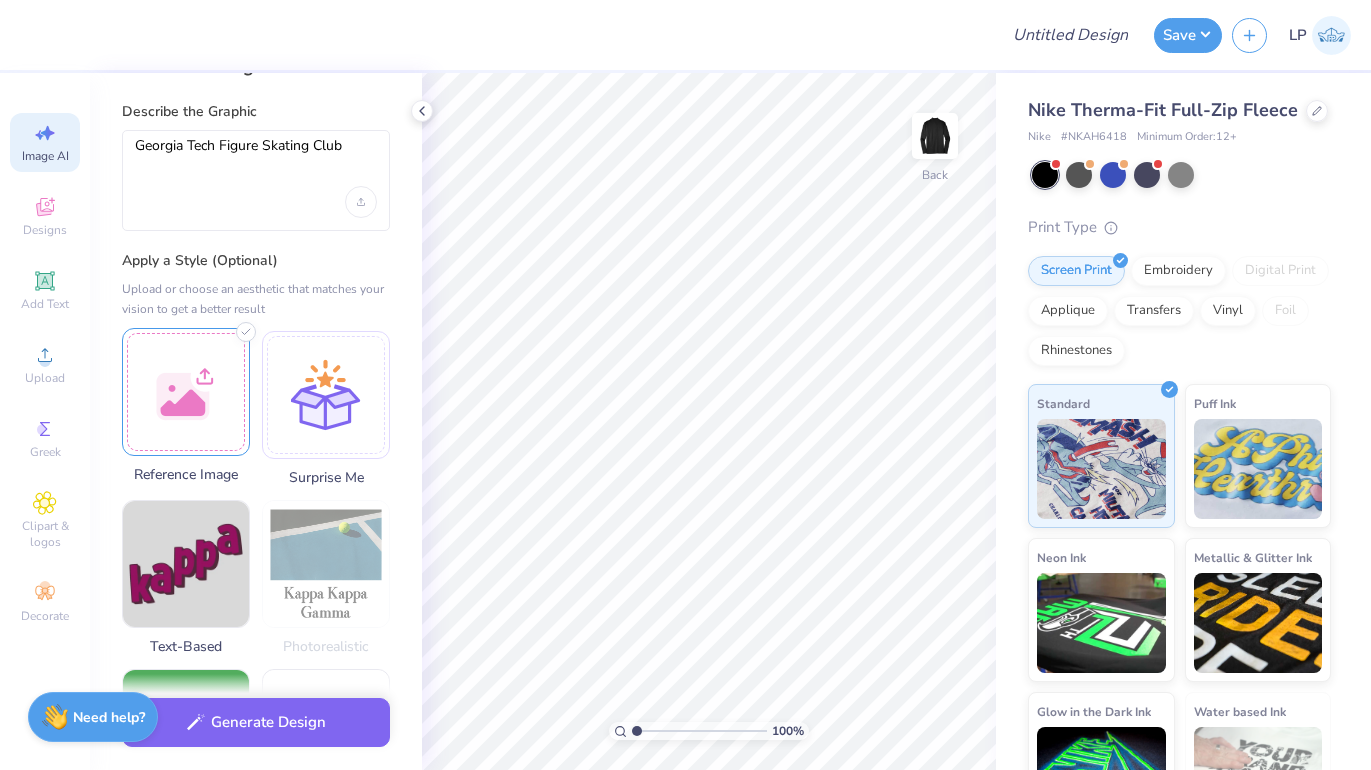 click at bounding box center (186, 392) 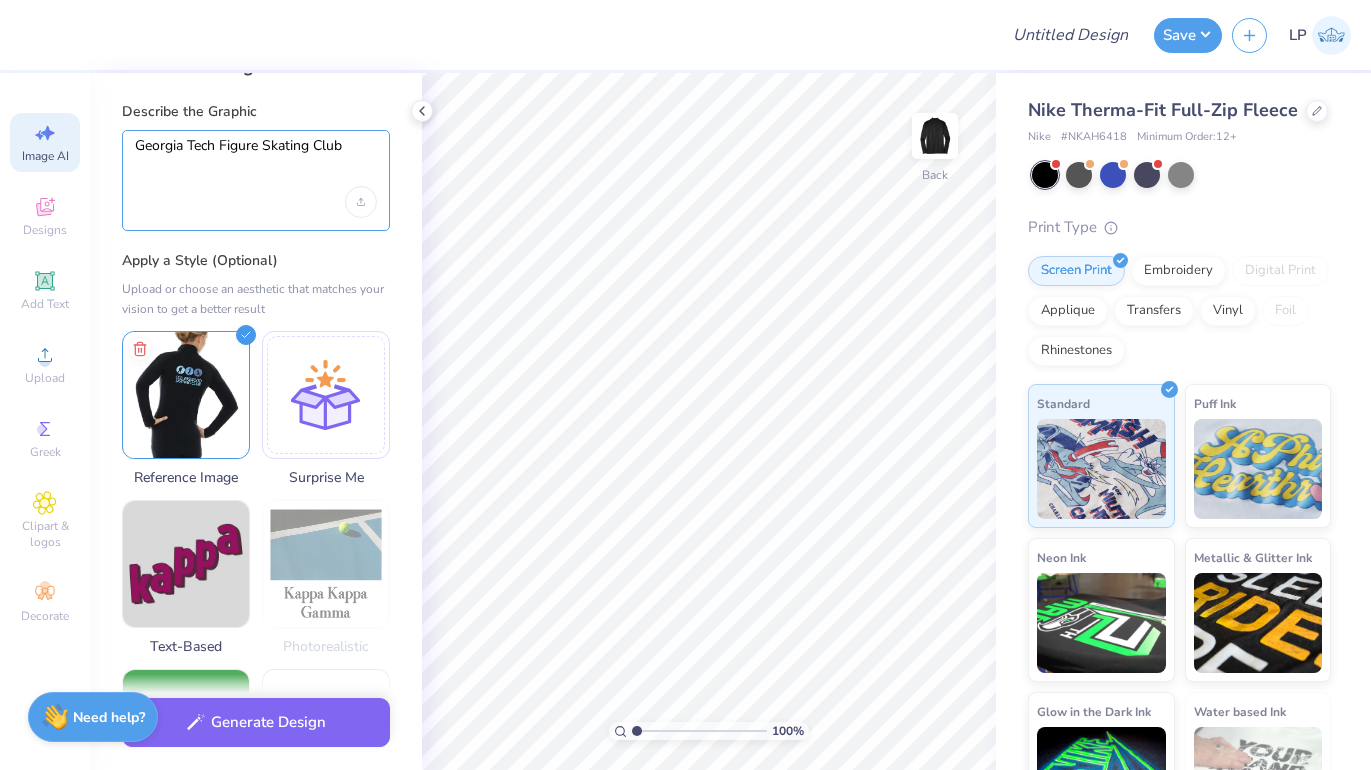 click on "Georgia Tech Figure Skating Club" at bounding box center [256, 162] 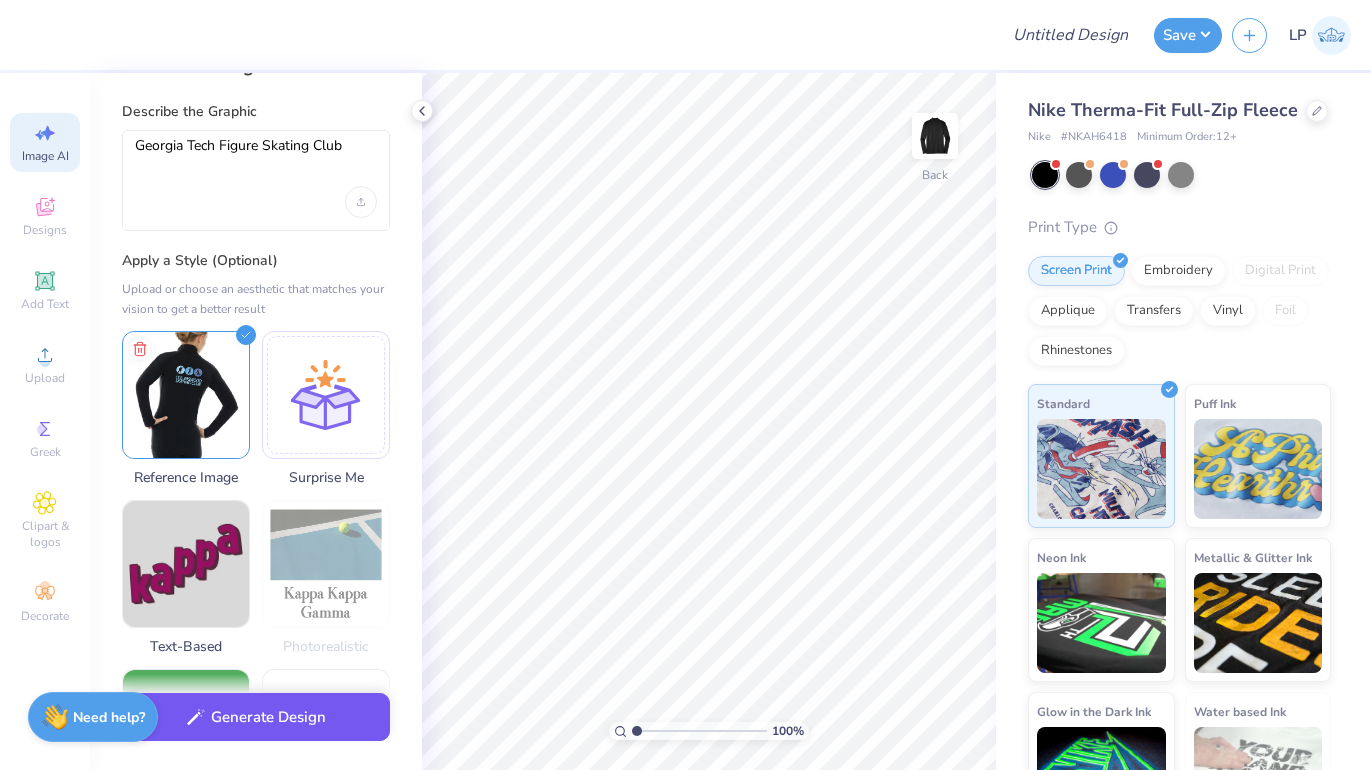click on "Generate Design" at bounding box center [256, 717] 